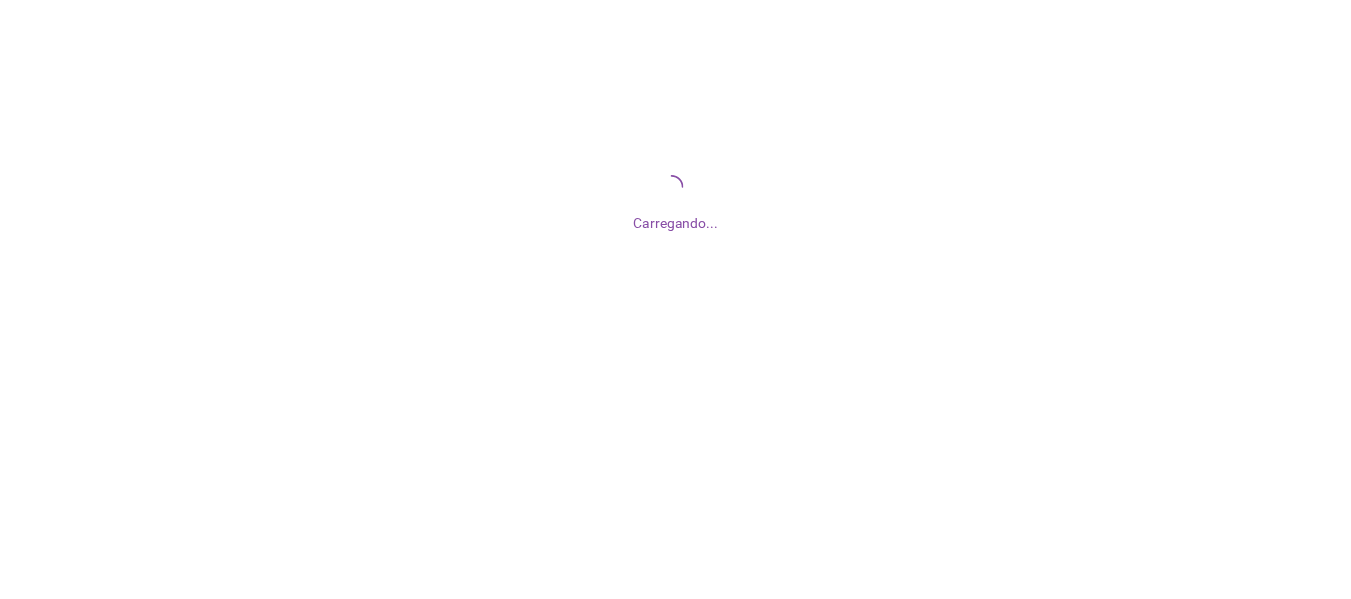 scroll, scrollTop: 0, scrollLeft: 0, axis: both 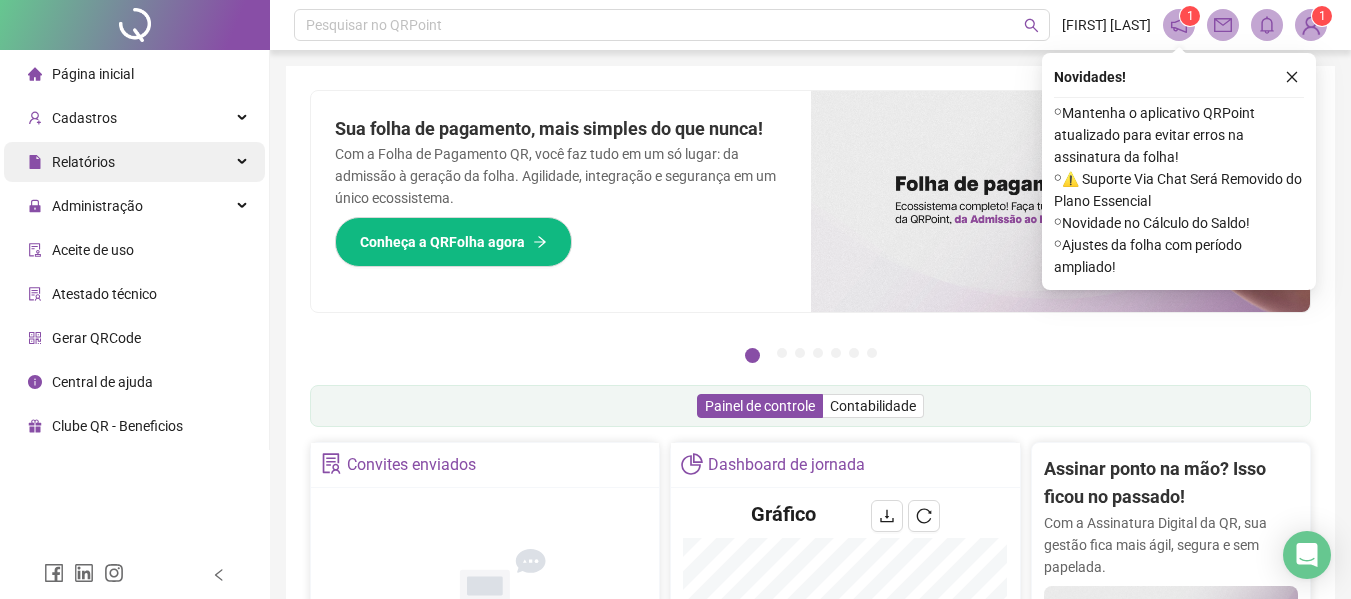 click on "Relatórios" at bounding box center [134, 162] 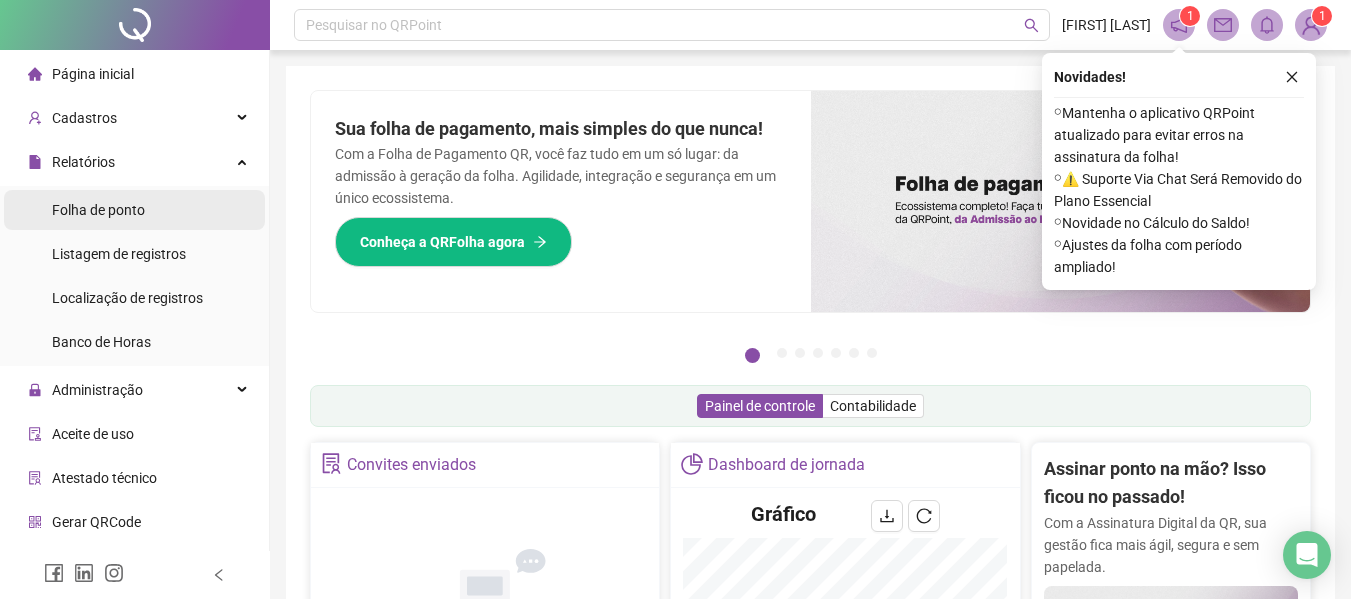 click on "Folha de ponto" at bounding box center [98, 210] 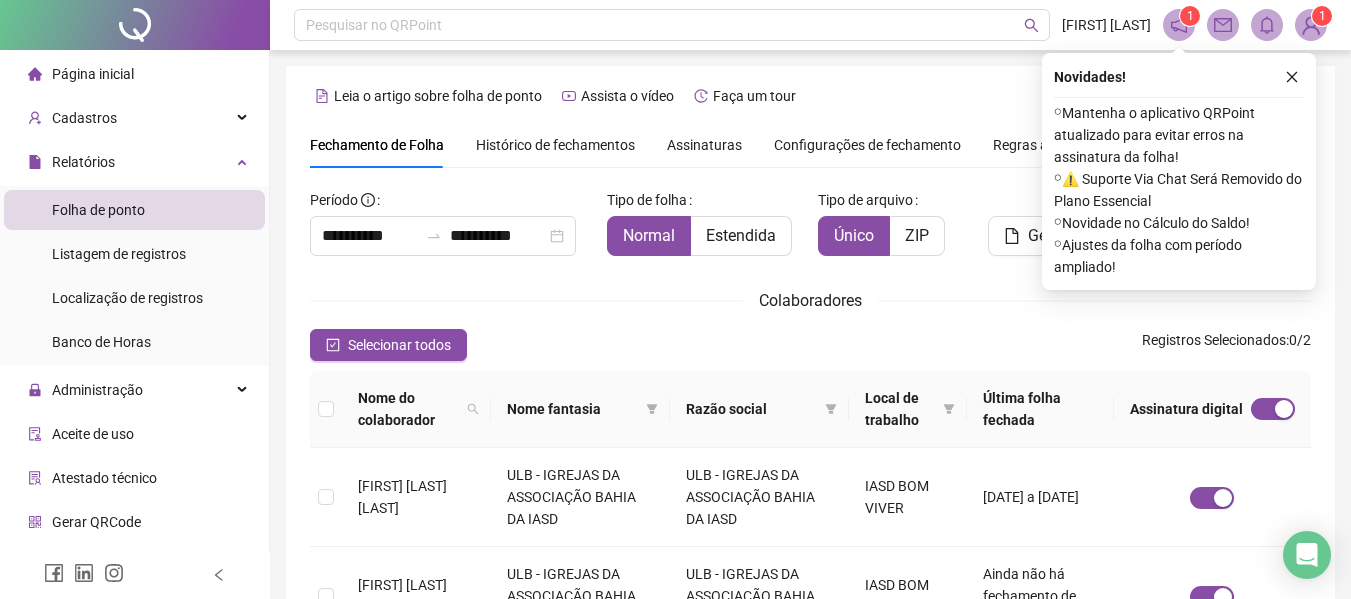 scroll, scrollTop: 110, scrollLeft: 0, axis: vertical 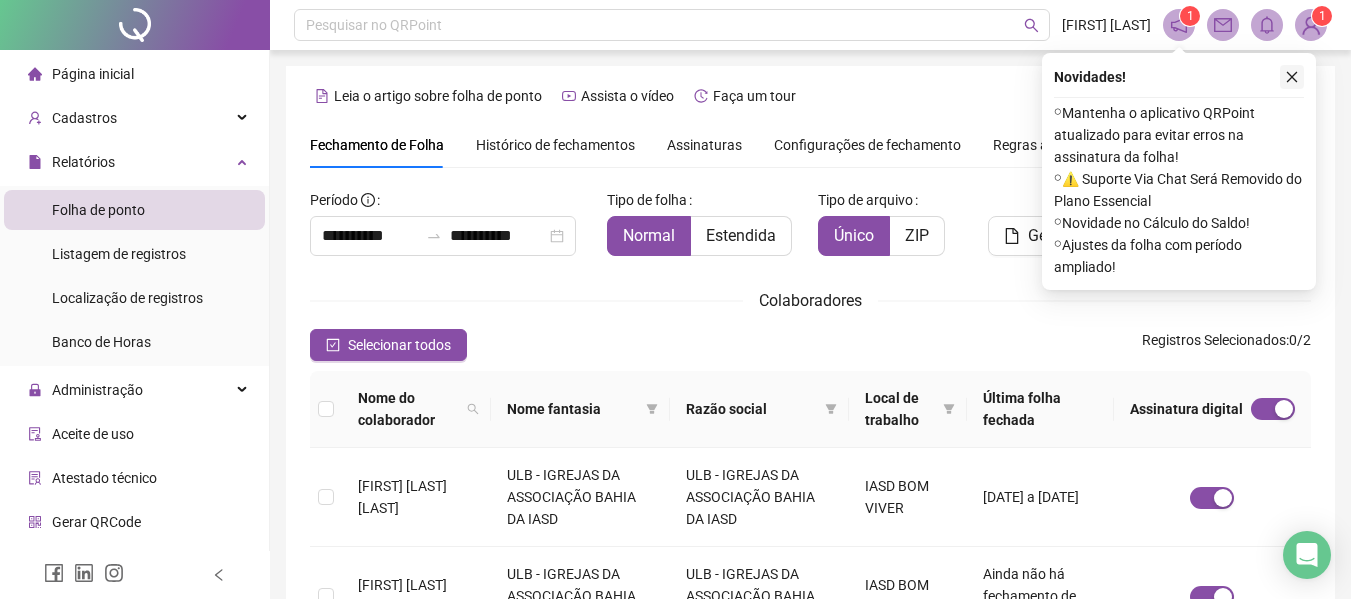 click 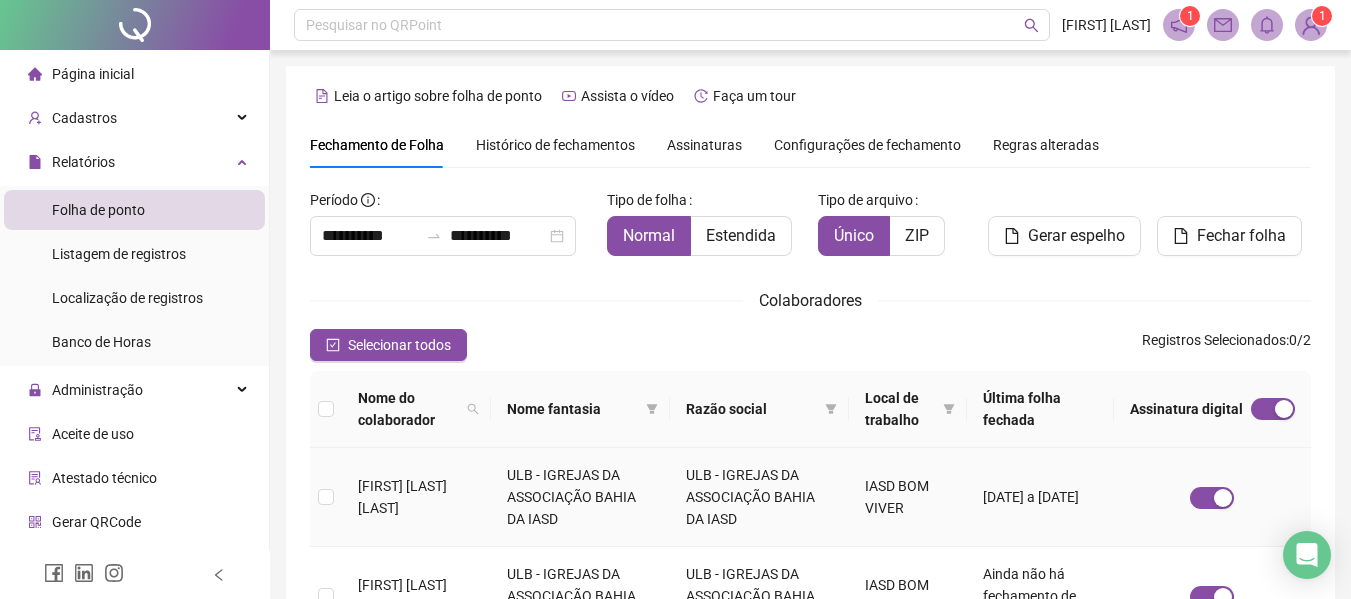 scroll, scrollTop: 110, scrollLeft: 0, axis: vertical 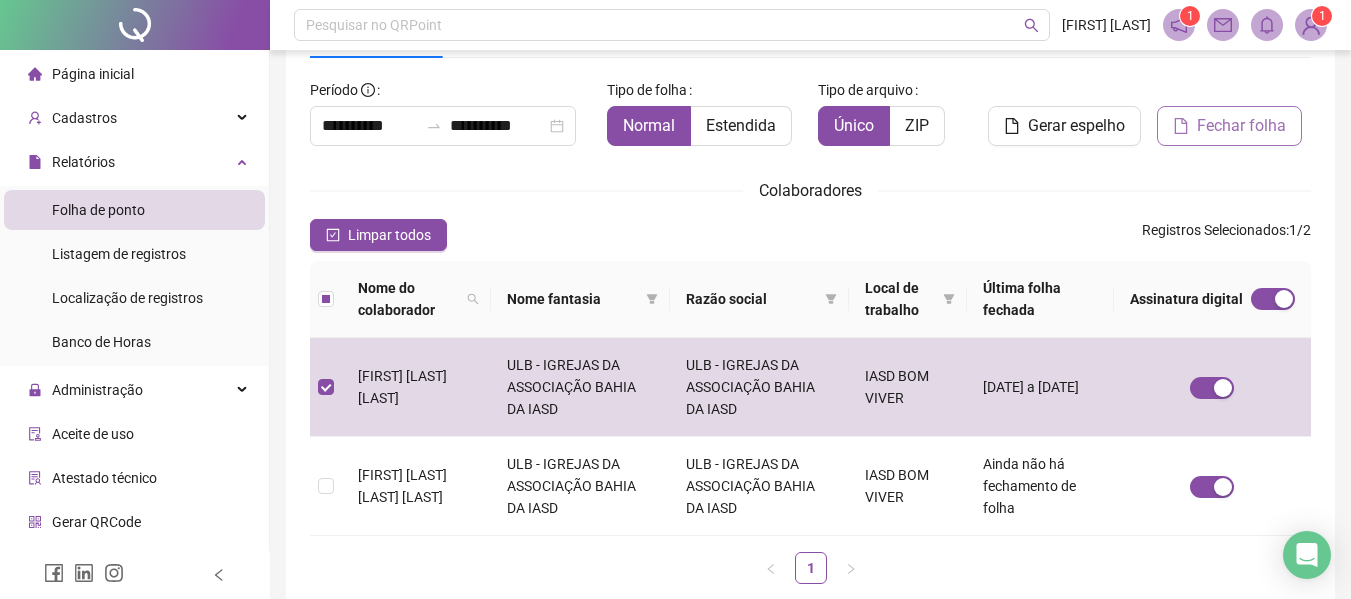 click on "Fechar folha" at bounding box center (1241, 126) 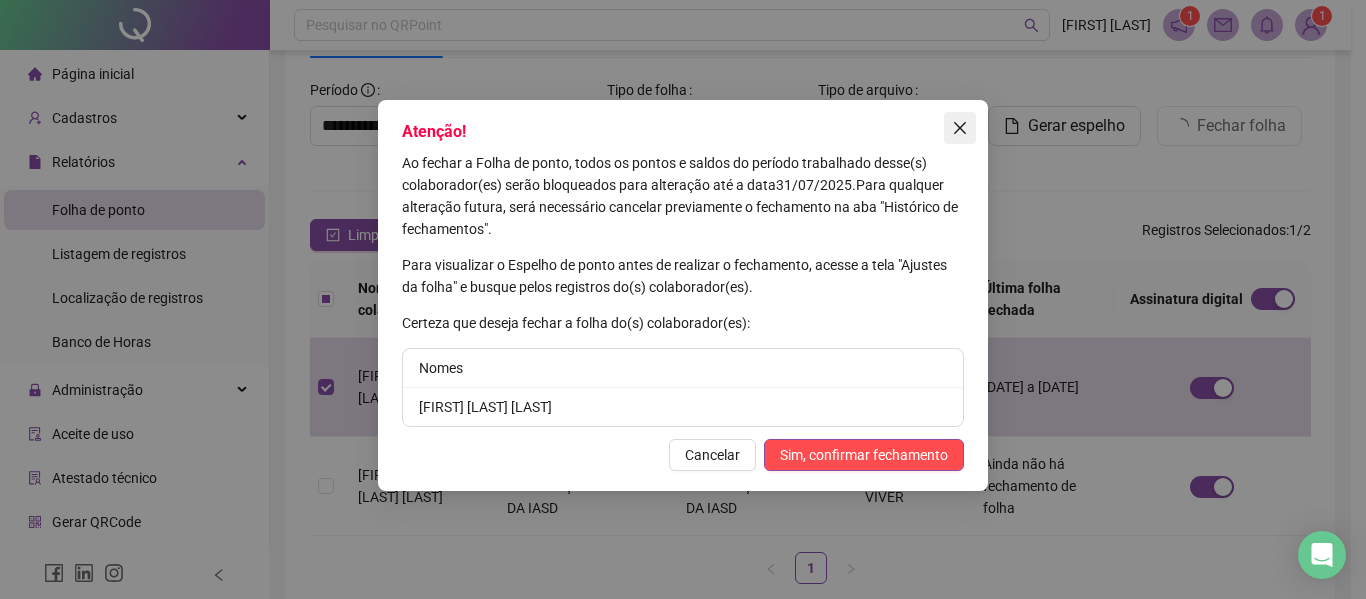 click 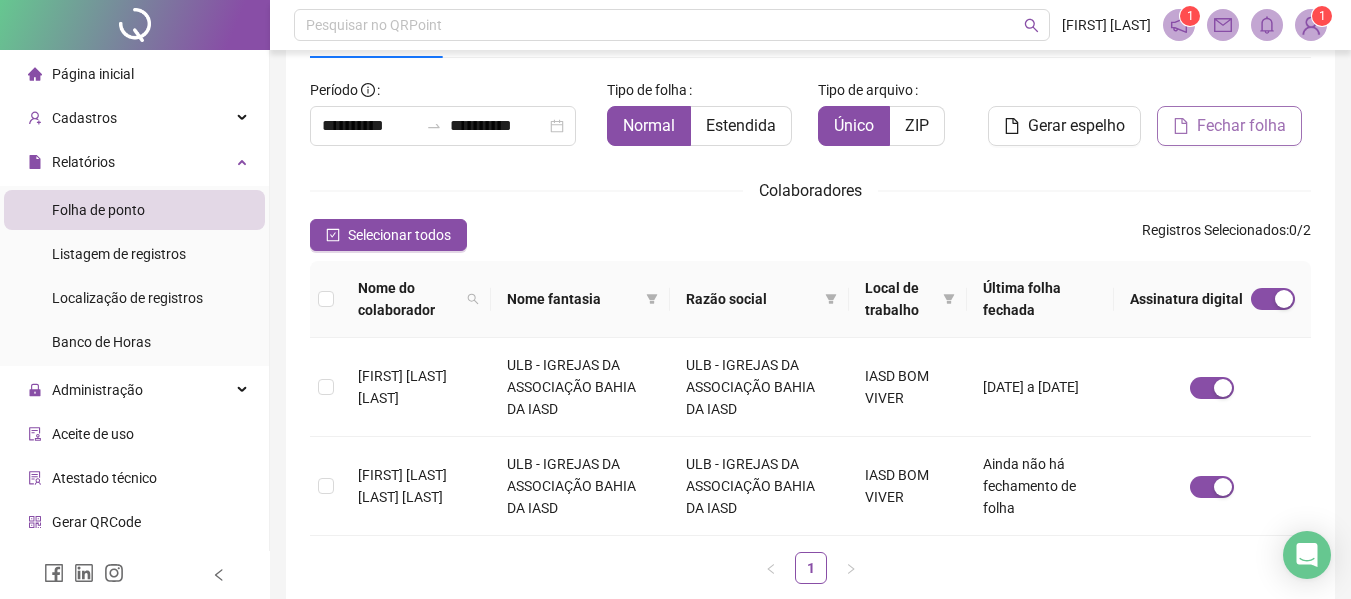 click on "Fechar folha" at bounding box center [1229, 126] 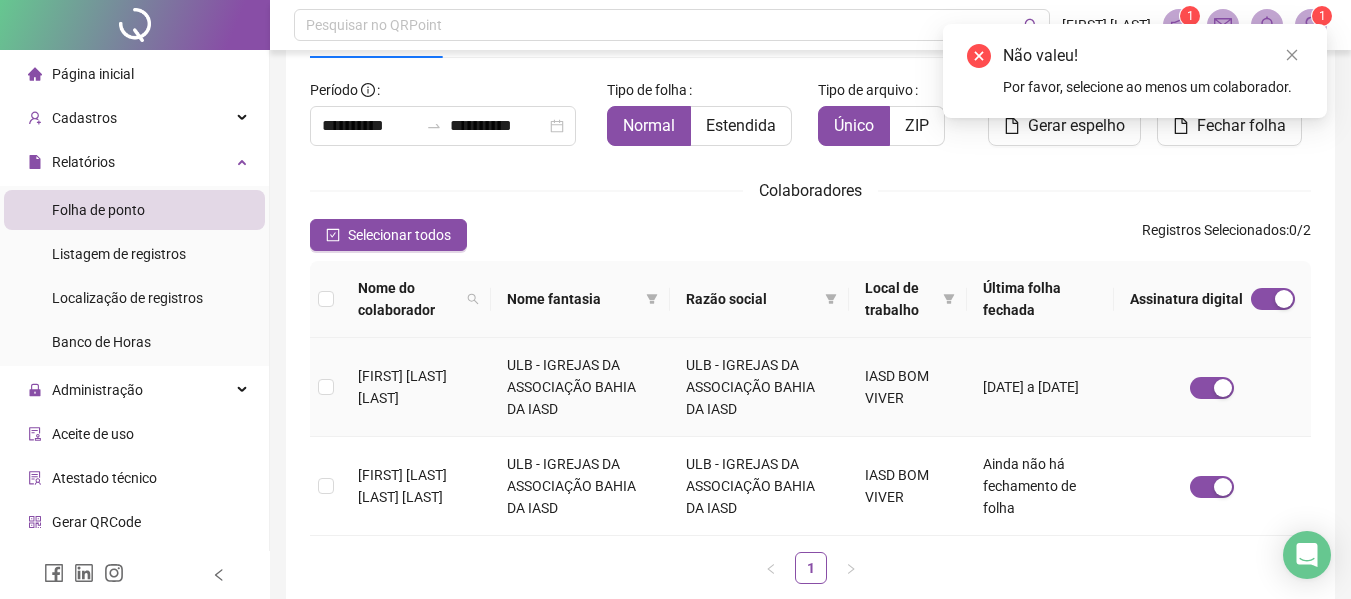 click on "[FIRST] [LAST] [LAST]" at bounding box center (402, 387) 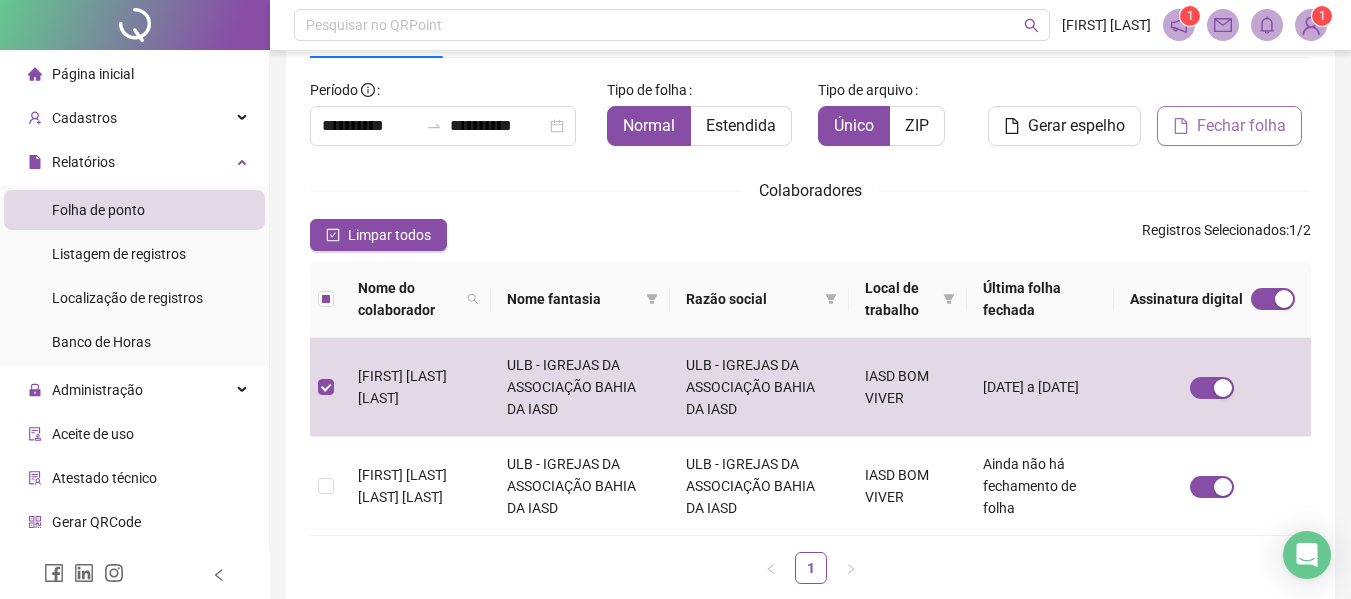 click on "Fechar folha" at bounding box center [1241, 126] 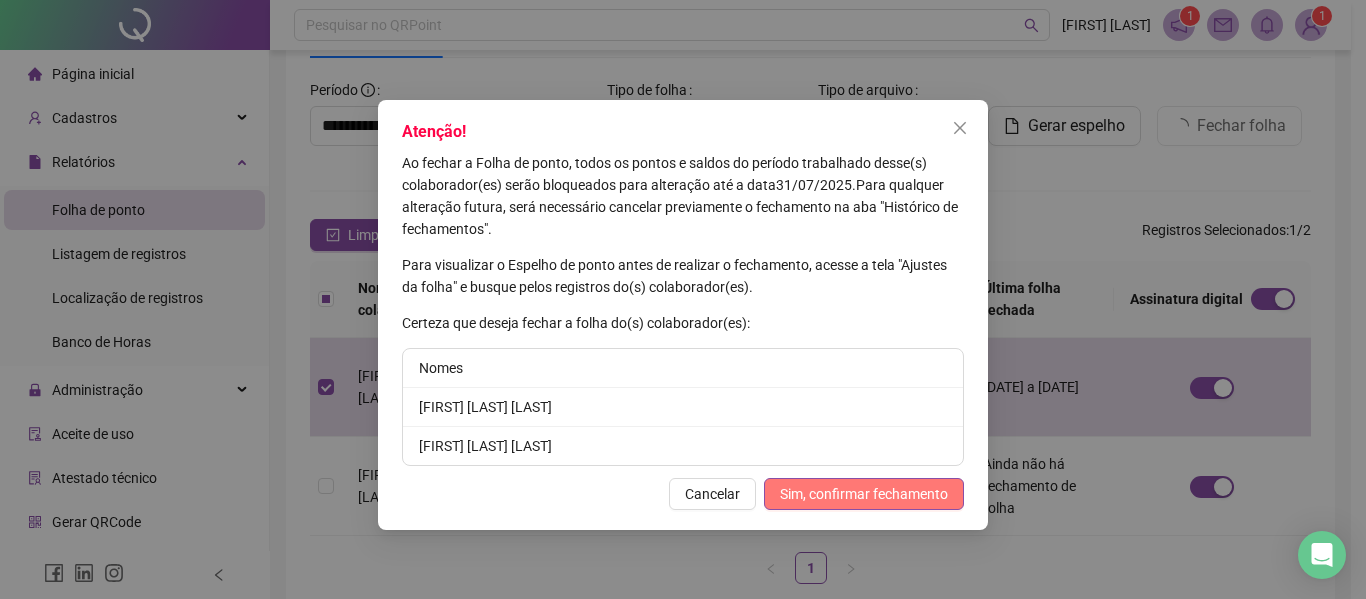 click on "Sim, confirmar fechamento" at bounding box center [864, 494] 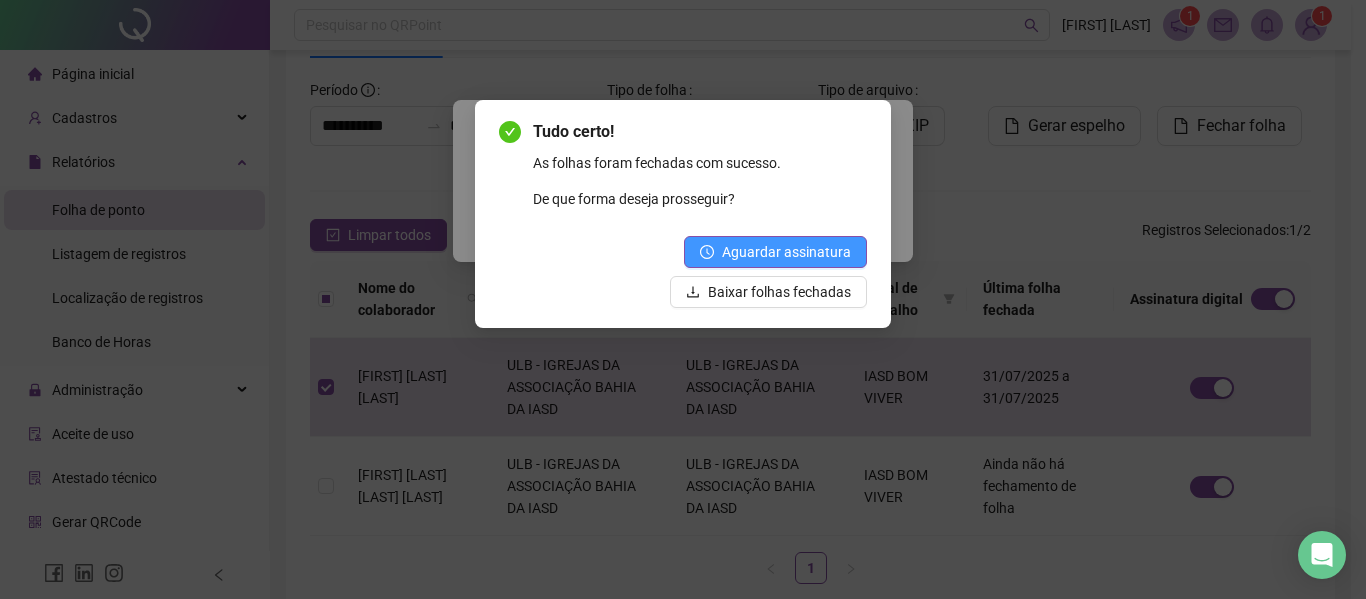 click on "Aguardar assinatura" at bounding box center (786, 252) 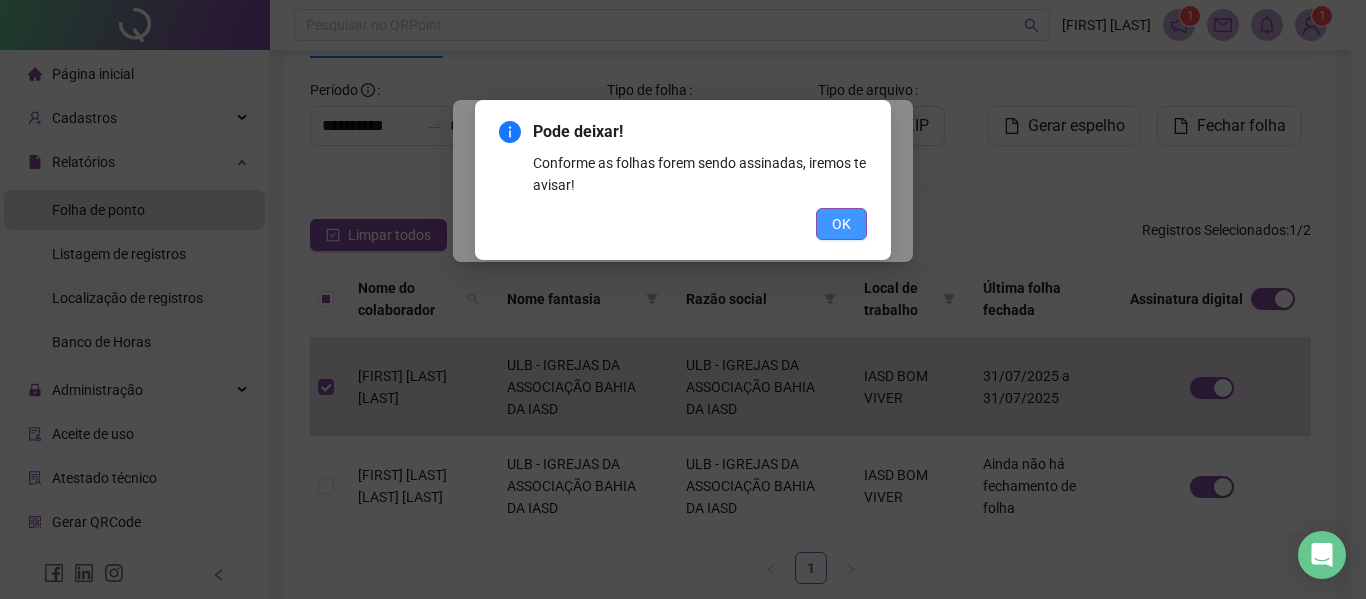 click on "OK" at bounding box center (841, 224) 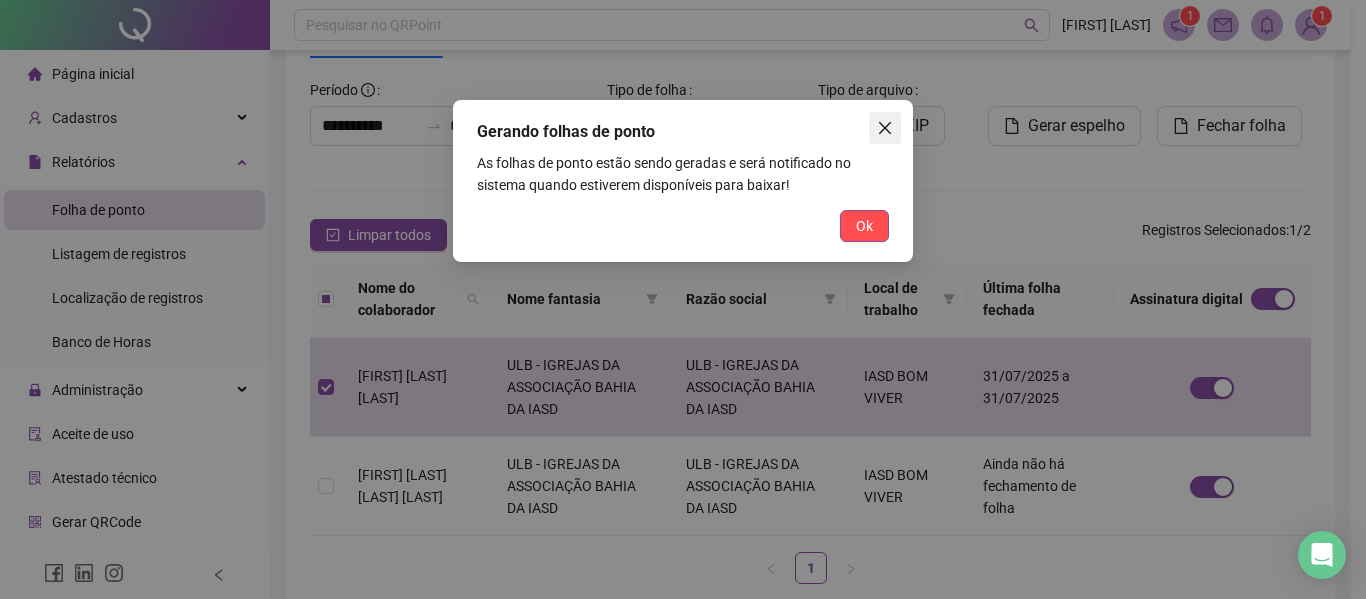click at bounding box center (885, 128) 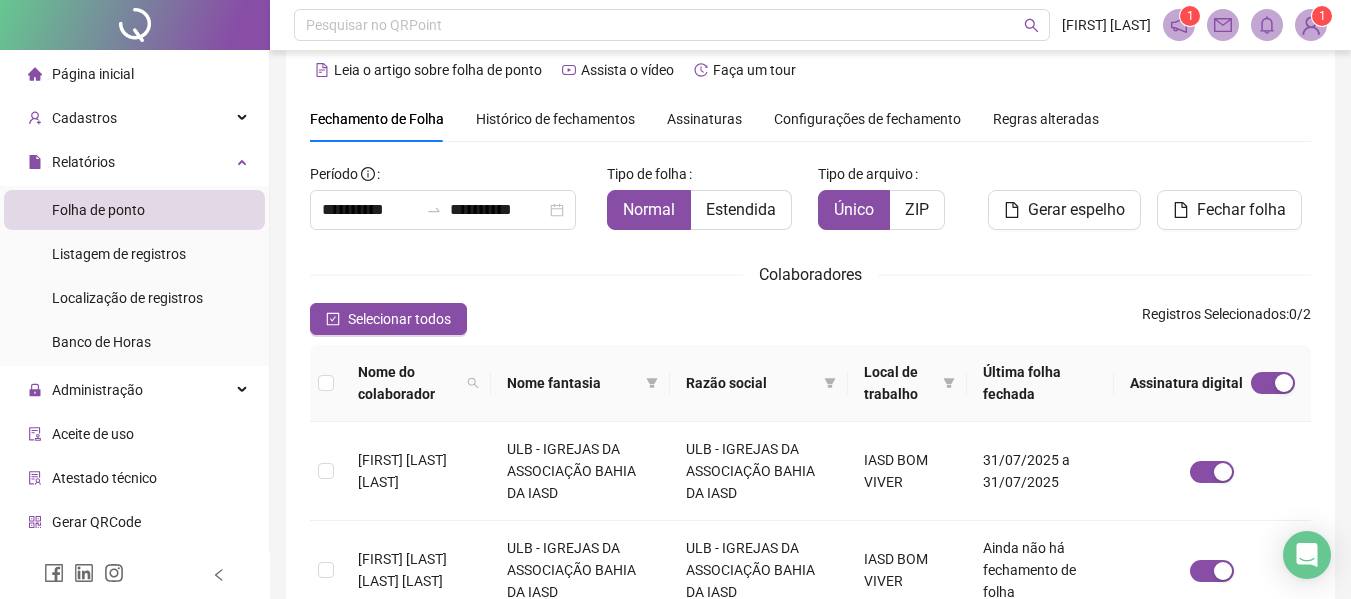 scroll, scrollTop: 0, scrollLeft: 0, axis: both 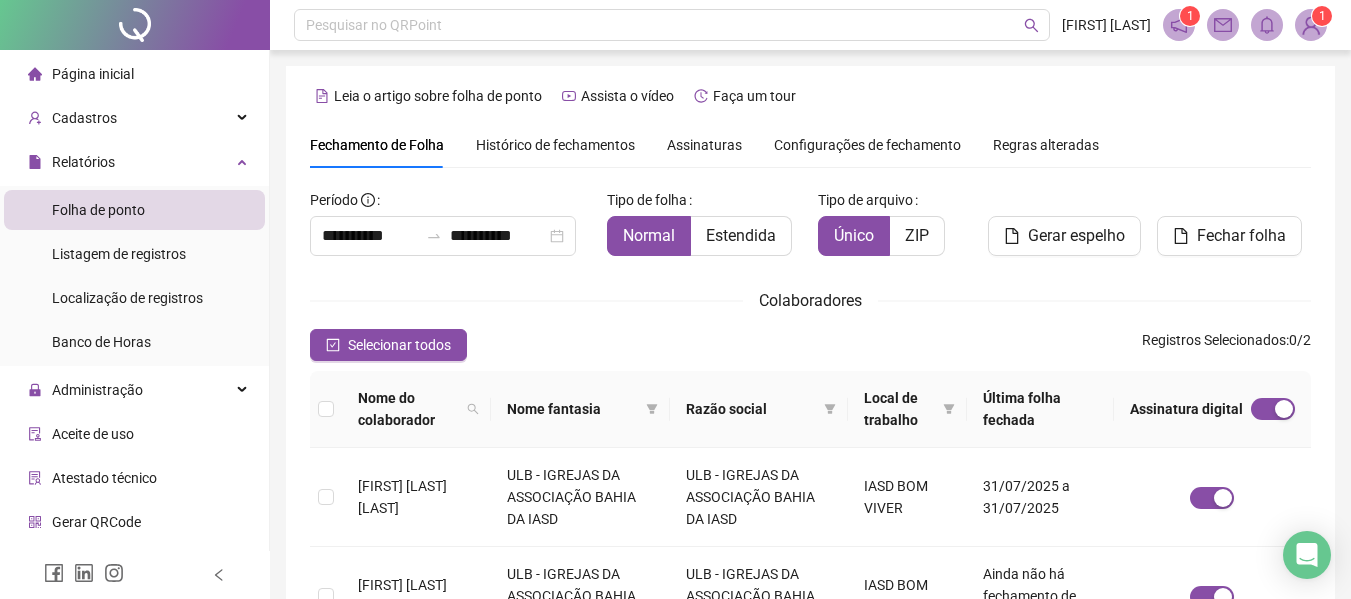 click on "Fechamento de Folha Histórico de fechamentos Assinaturas Configurações de fechamento Regras alteradas" at bounding box center [704, 145] 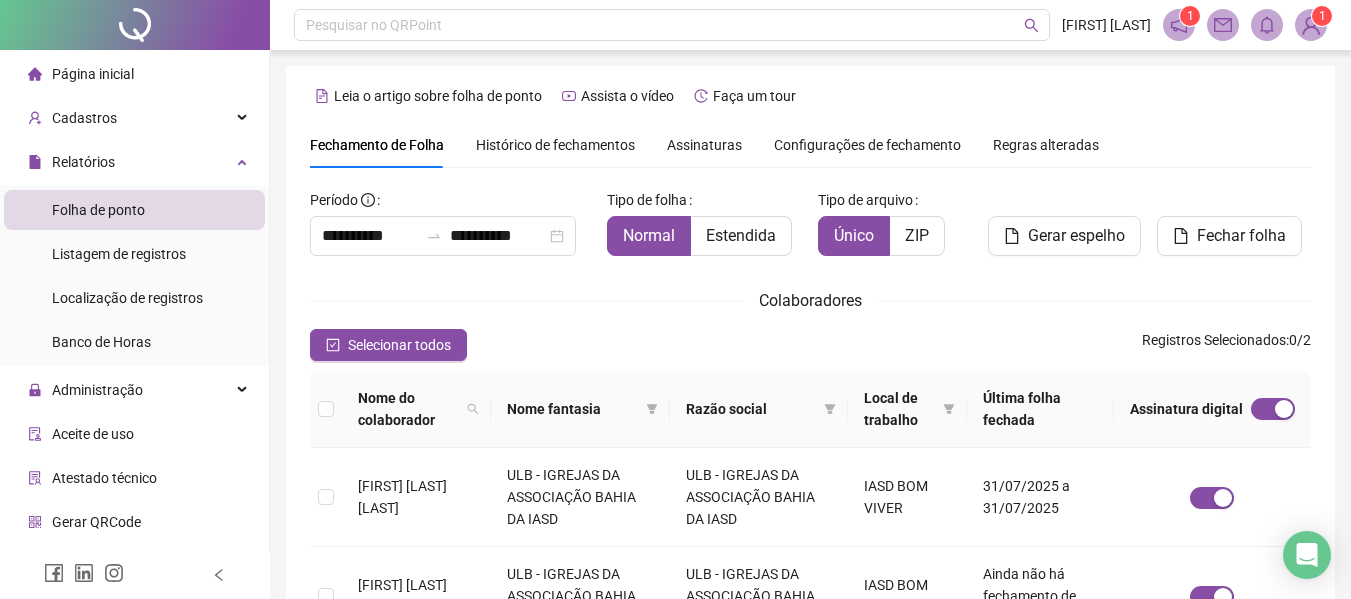 click on "Assinaturas" at bounding box center (704, 145) 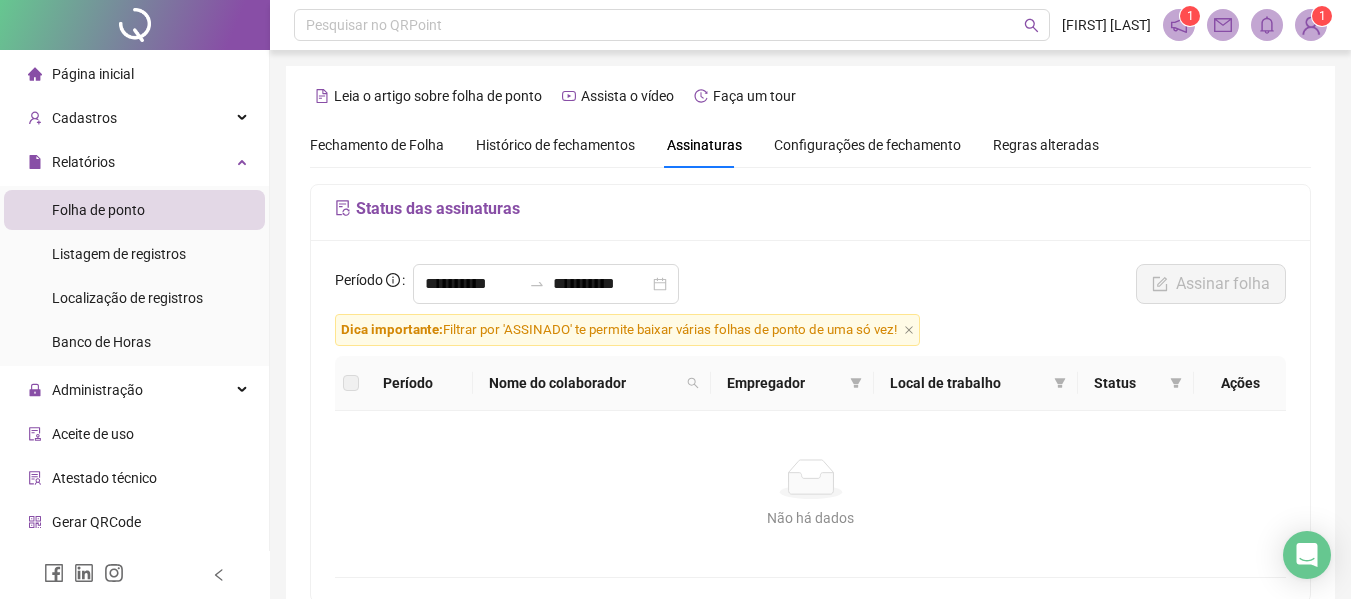 scroll, scrollTop: 110, scrollLeft: 0, axis: vertical 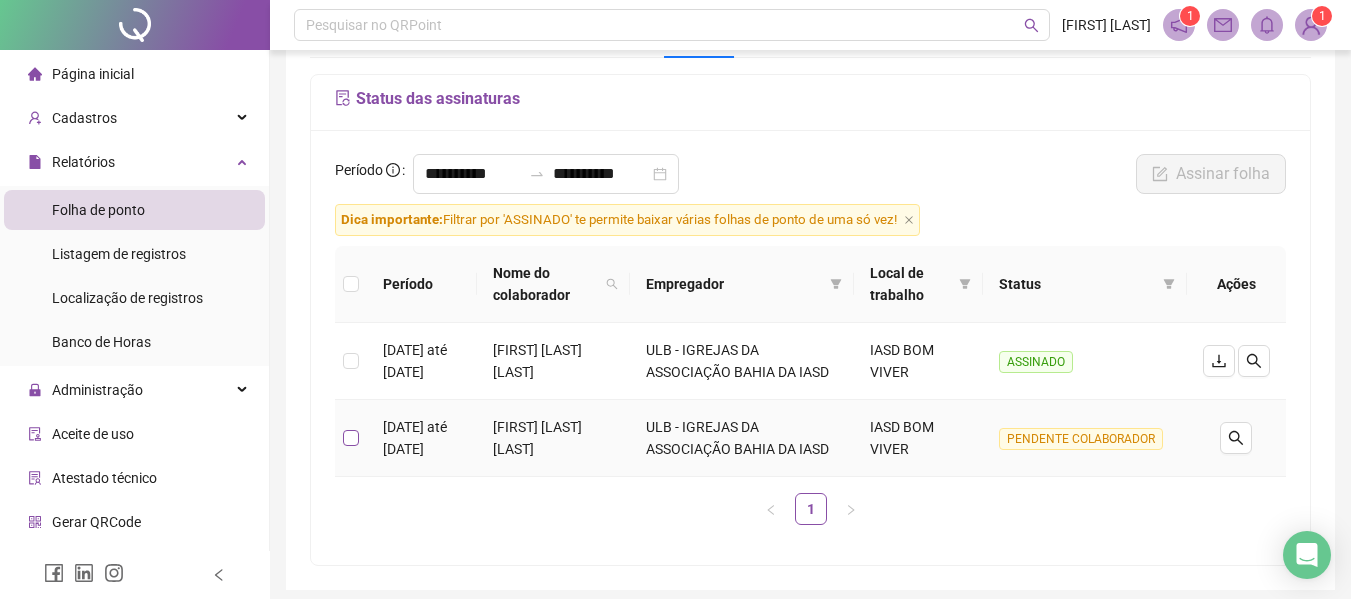 click at bounding box center (351, 438) 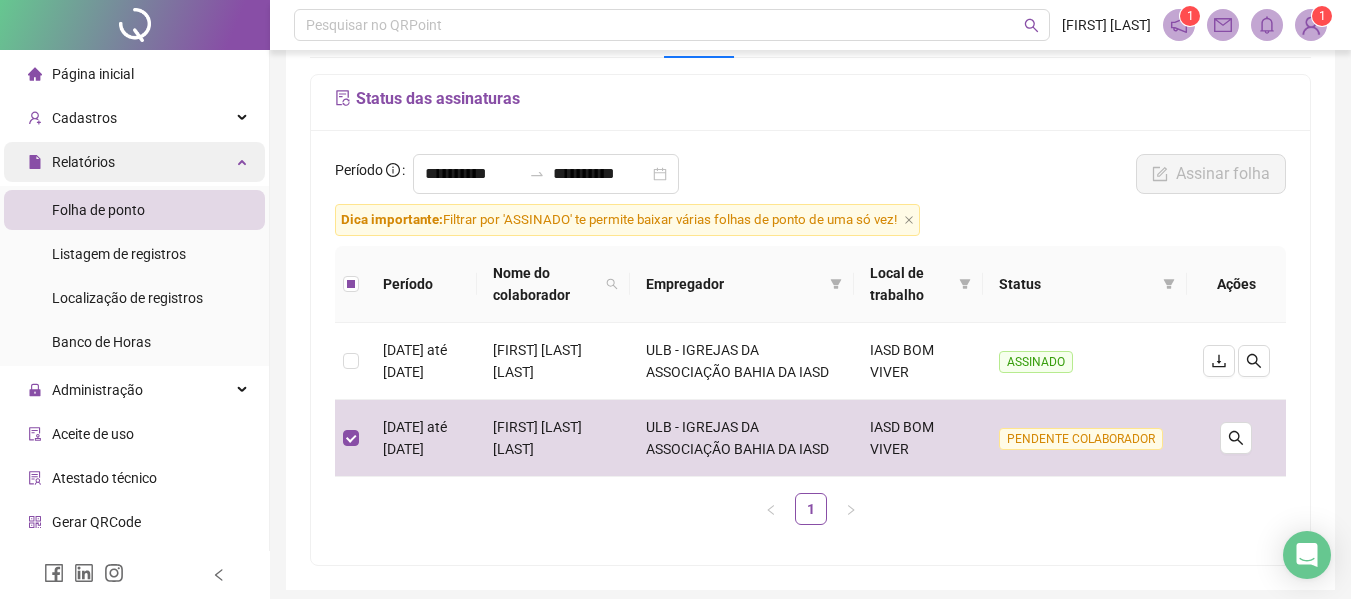 click on "Relatórios" at bounding box center [134, 162] 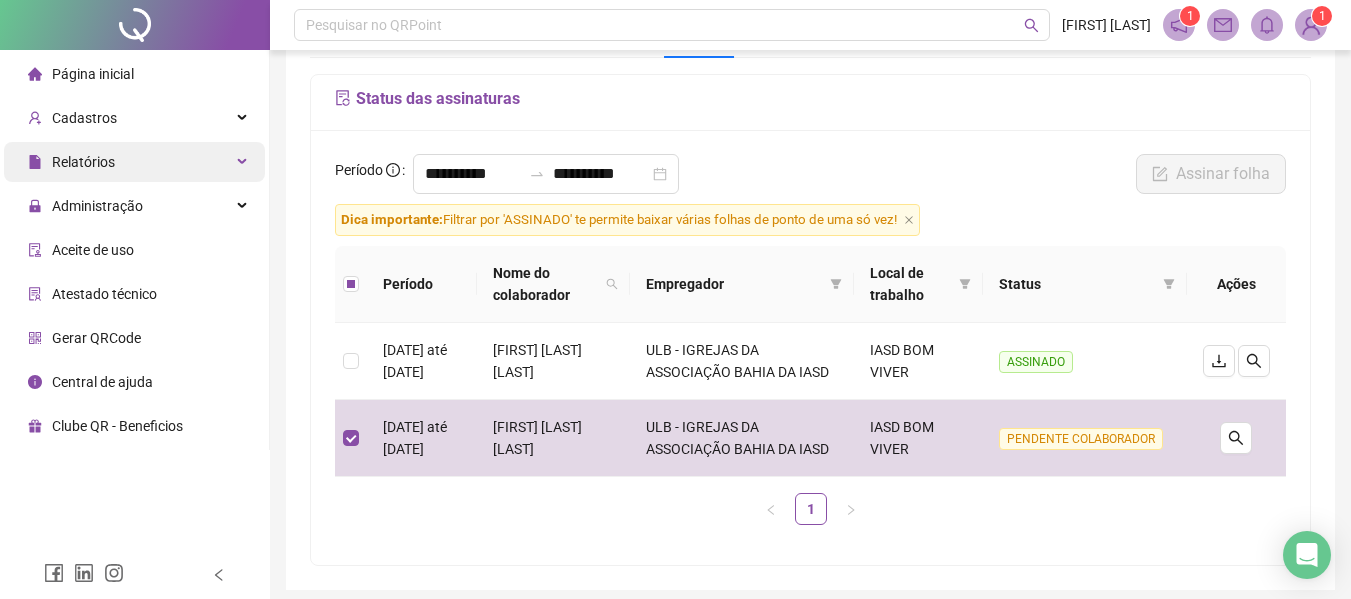 click on "Relatórios" at bounding box center [134, 162] 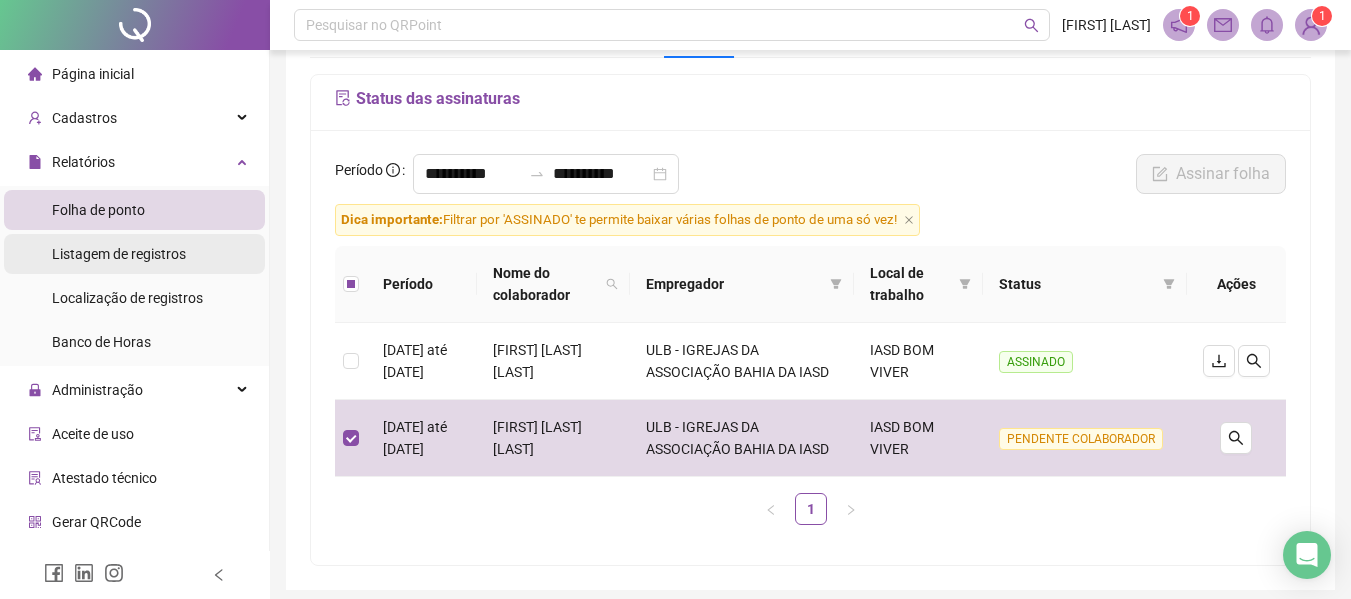 click on "Listagem de registros" at bounding box center (119, 254) 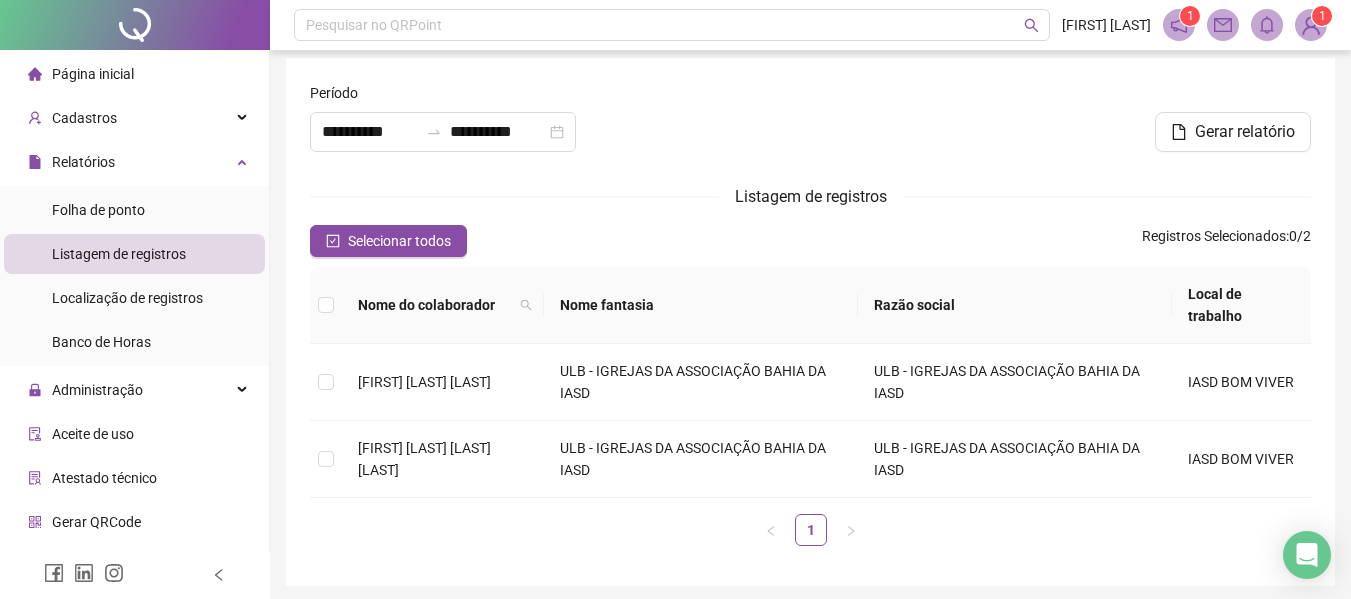 scroll, scrollTop: 81, scrollLeft: 0, axis: vertical 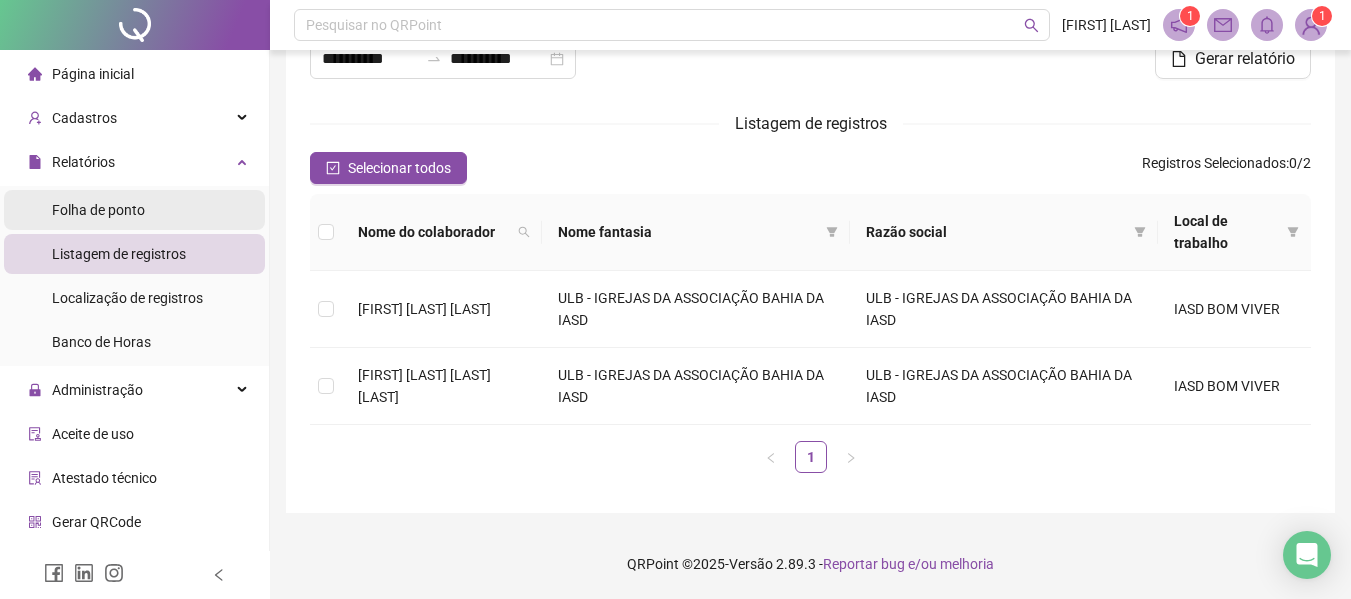click on "Folha de ponto" at bounding box center [98, 210] 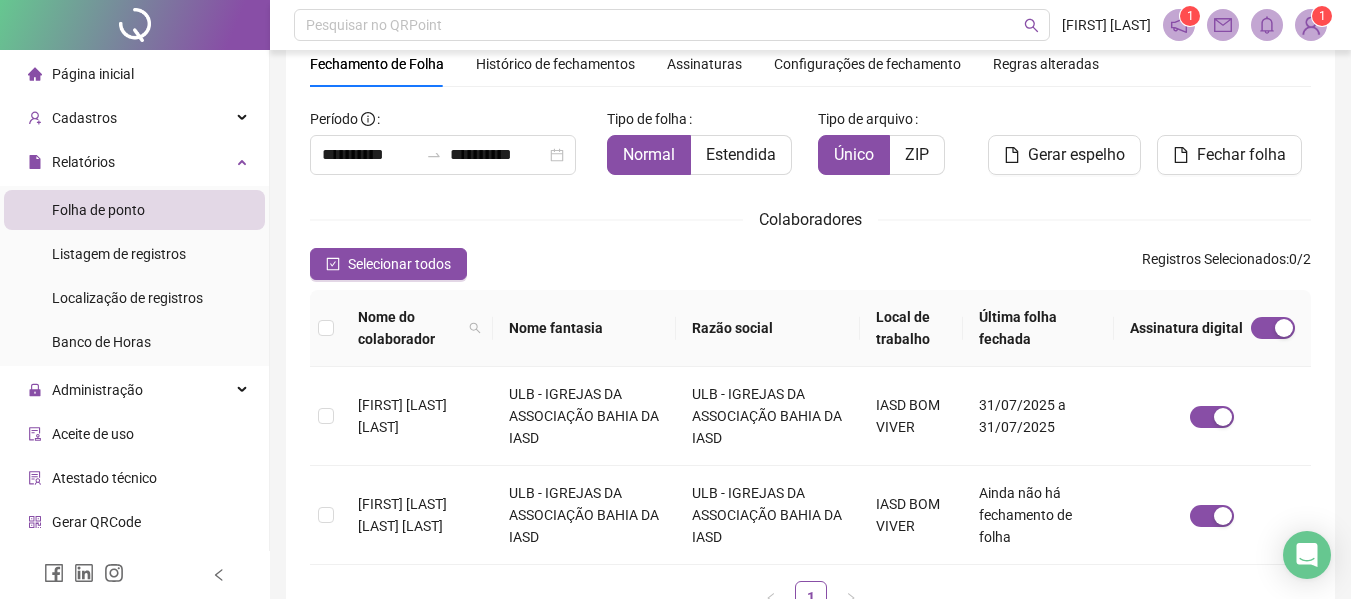 scroll, scrollTop: 110, scrollLeft: 0, axis: vertical 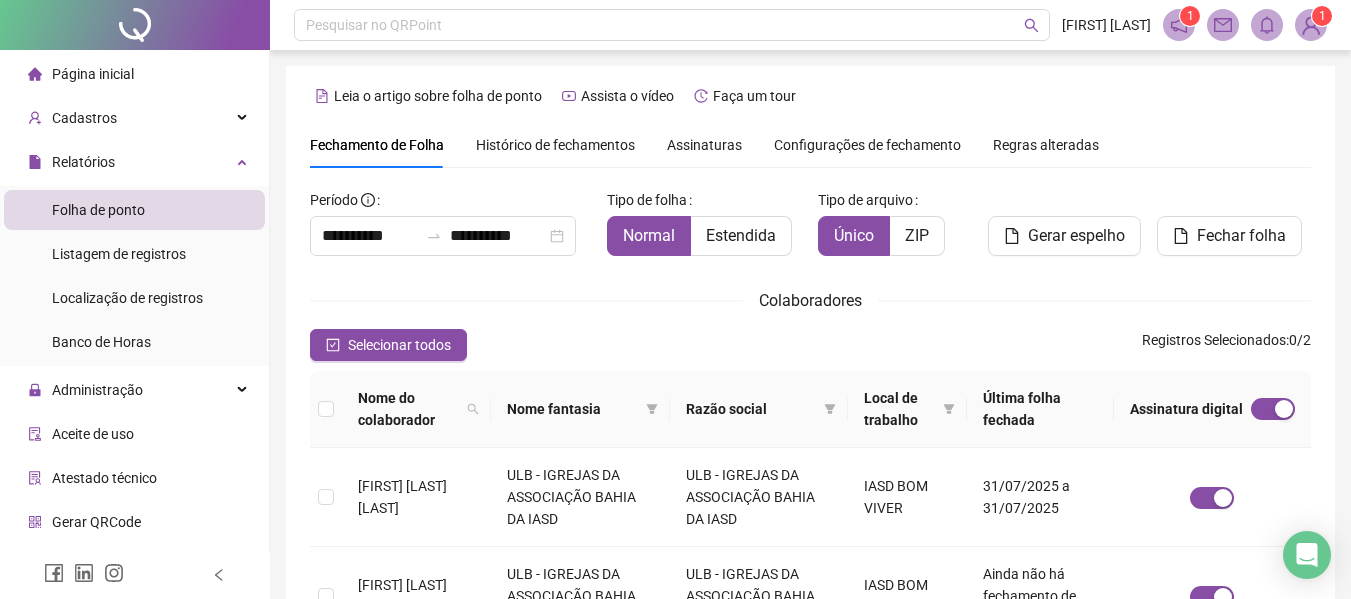 click on "Assinaturas" at bounding box center [704, 145] 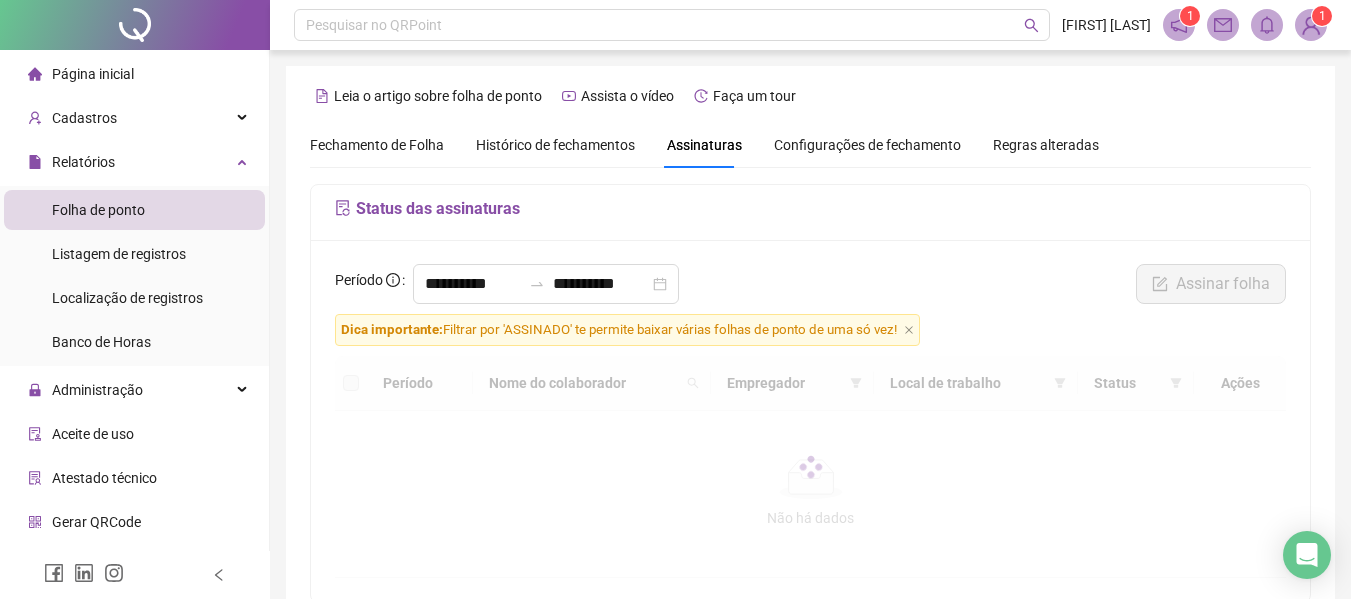 scroll, scrollTop: 110, scrollLeft: 0, axis: vertical 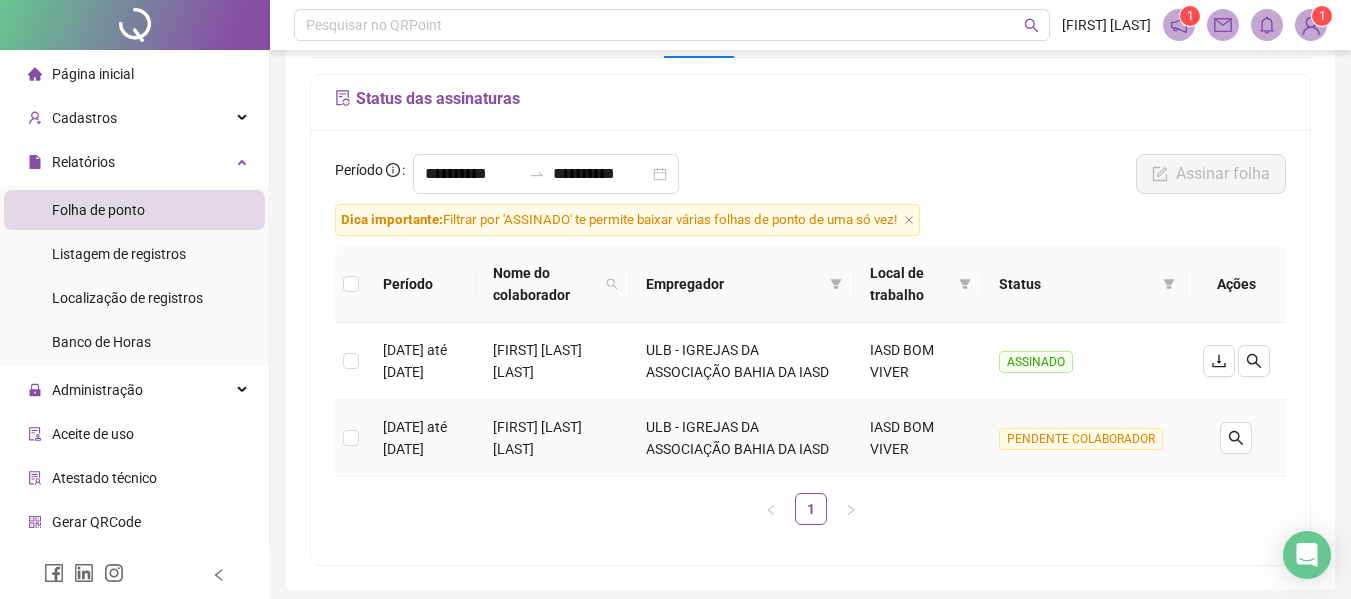 click on "PENDENTE COLABORADOR" at bounding box center [1081, 439] 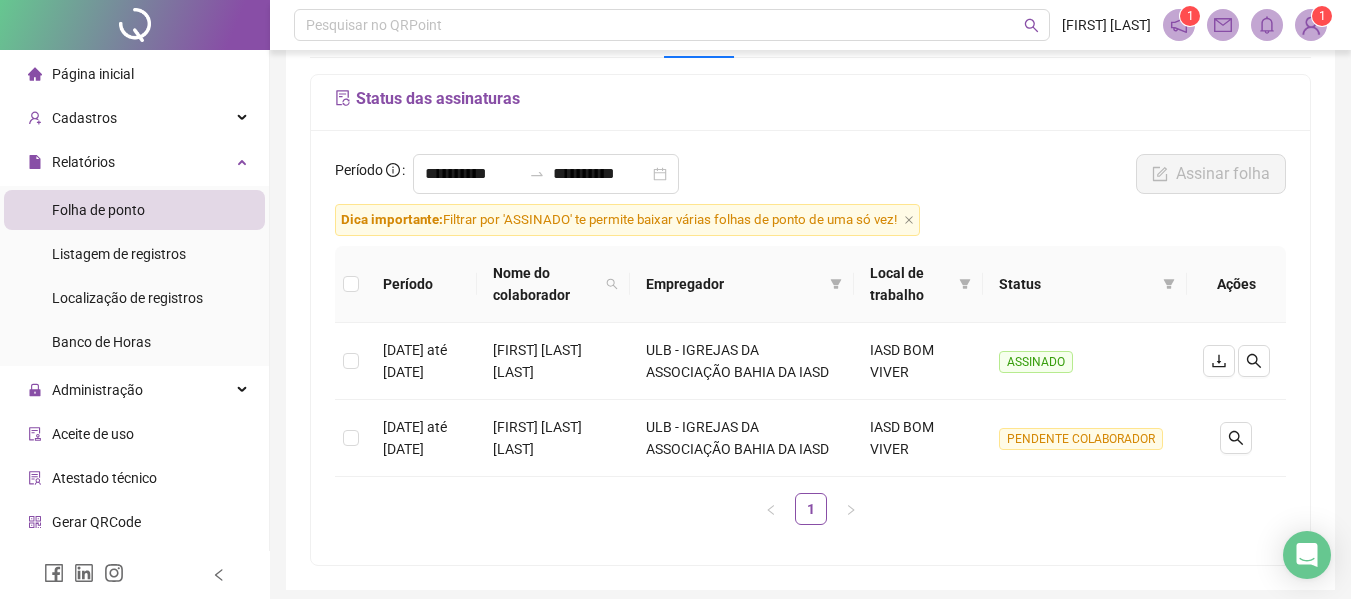 click on "Página inicial" at bounding box center [93, 74] 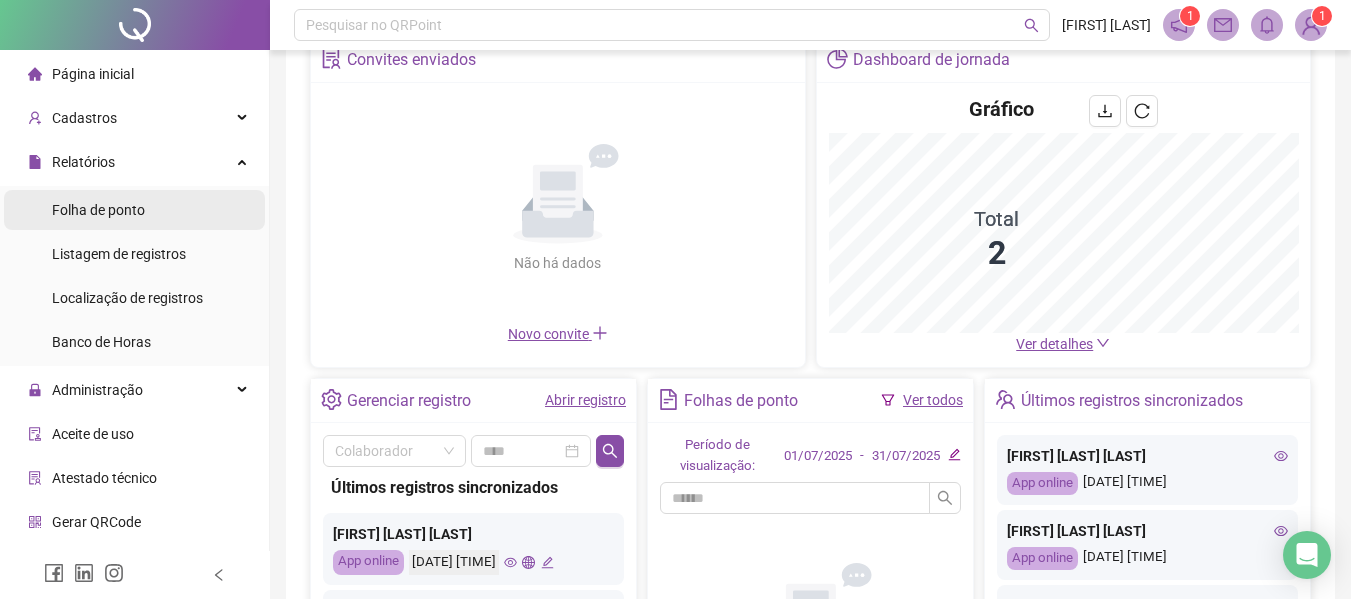 click on "Folha de ponto" at bounding box center [98, 210] 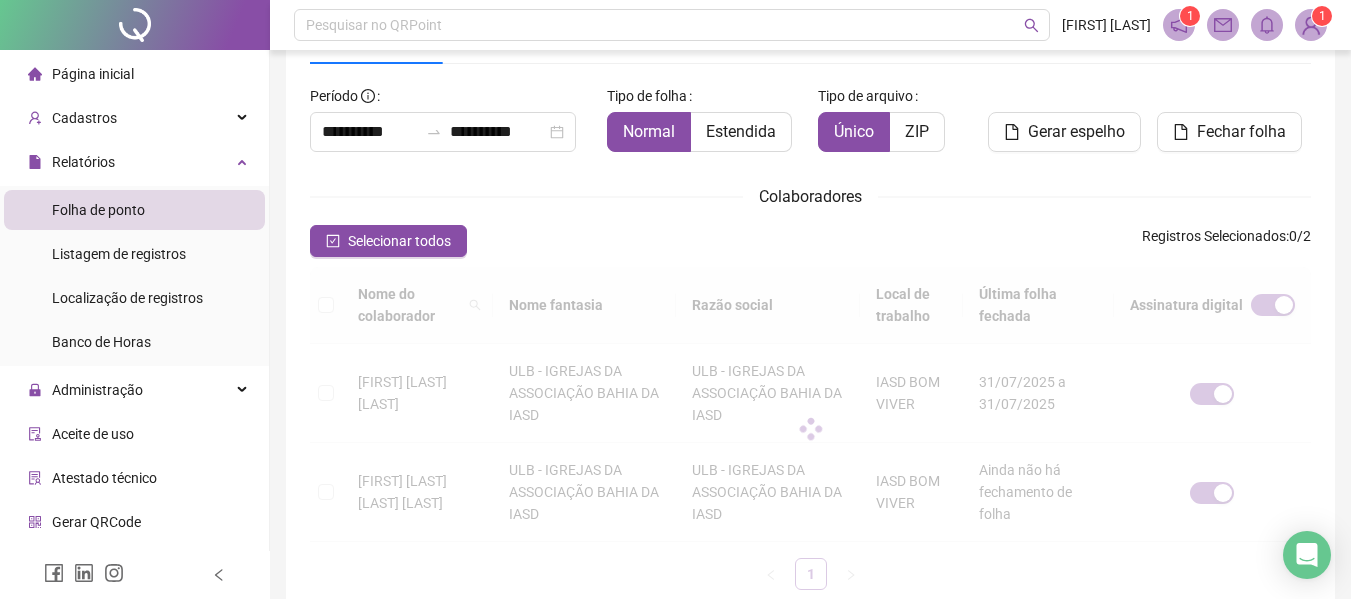 scroll, scrollTop: 110, scrollLeft: 0, axis: vertical 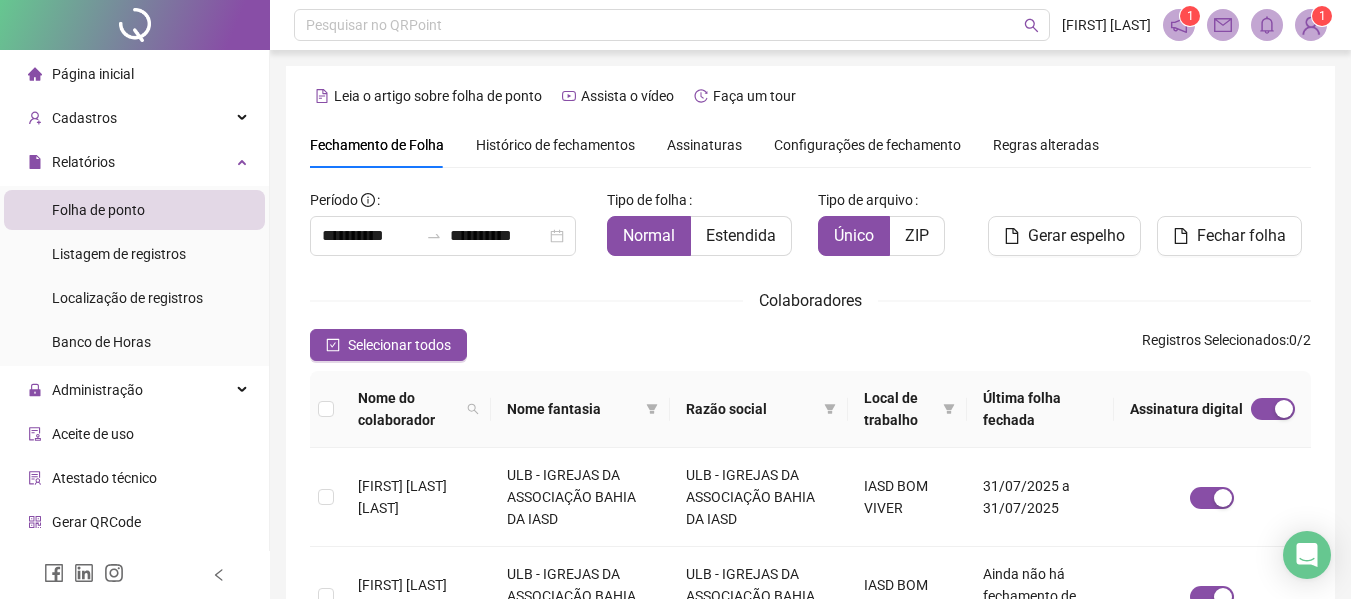 click on "Assinaturas" at bounding box center [704, 145] 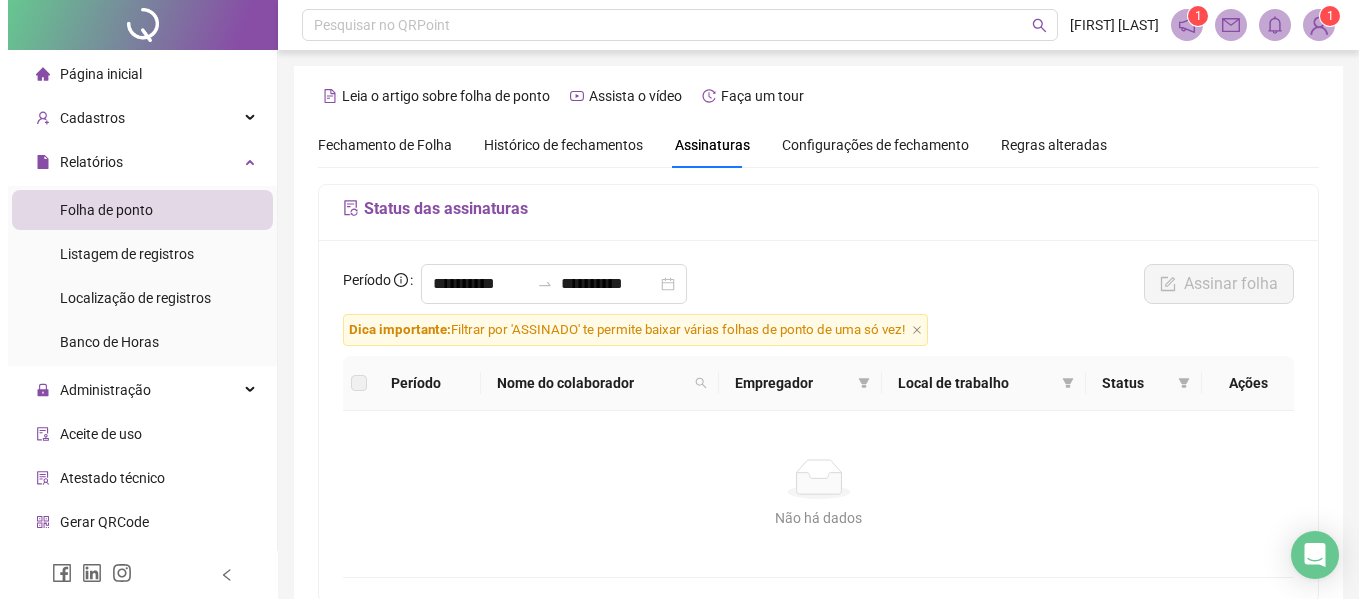 scroll, scrollTop: 110, scrollLeft: 0, axis: vertical 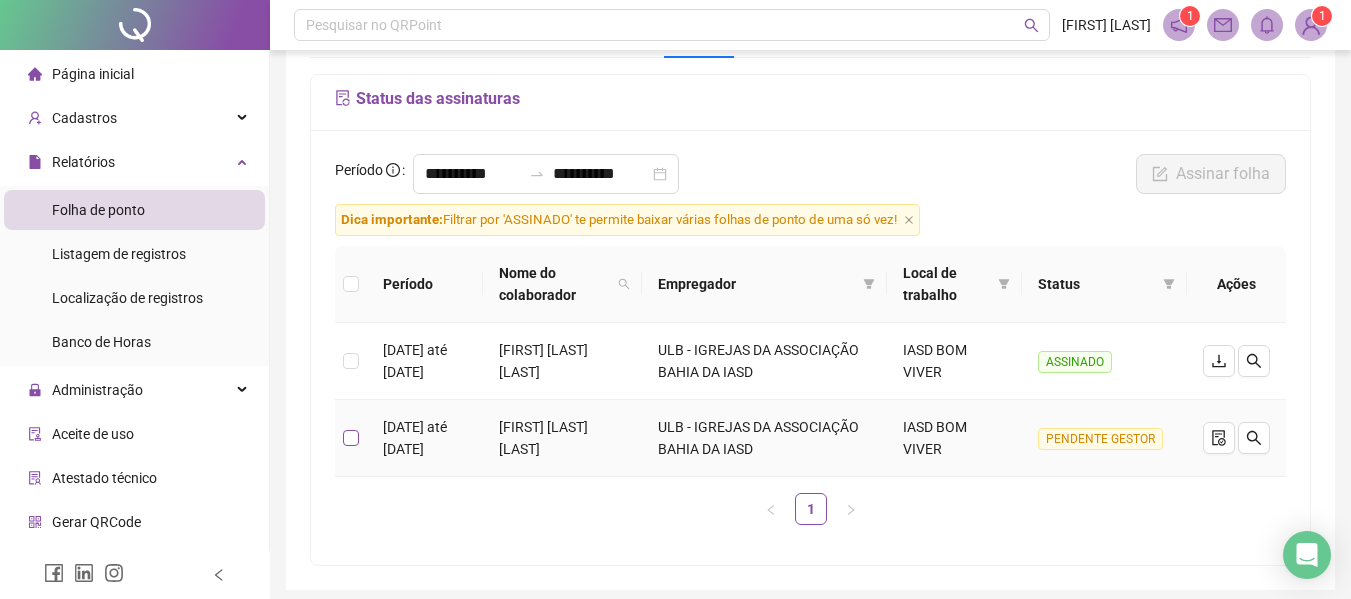 click at bounding box center [351, 438] 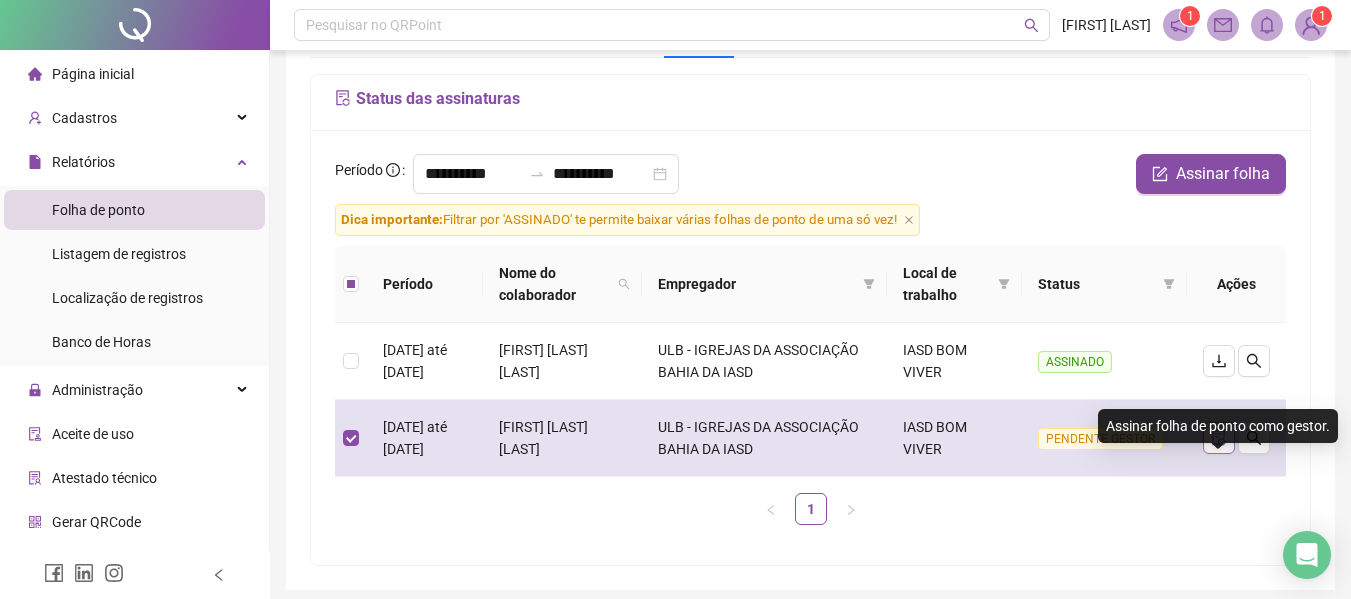 click 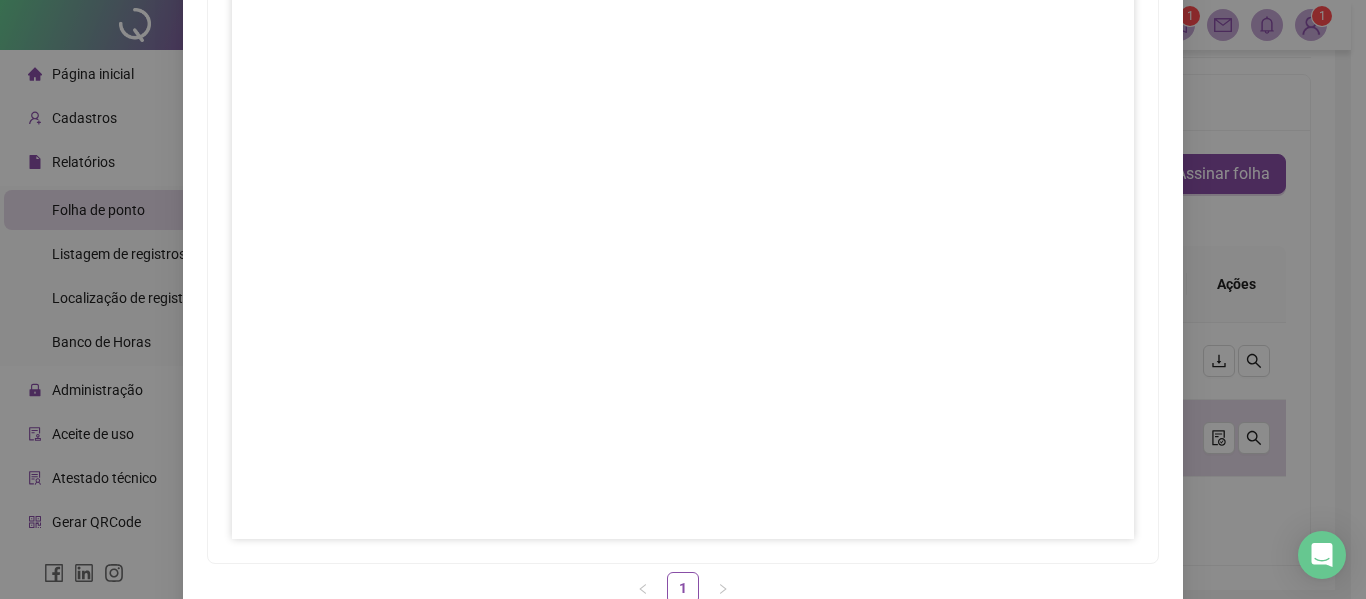 scroll, scrollTop: 331, scrollLeft: 0, axis: vertical 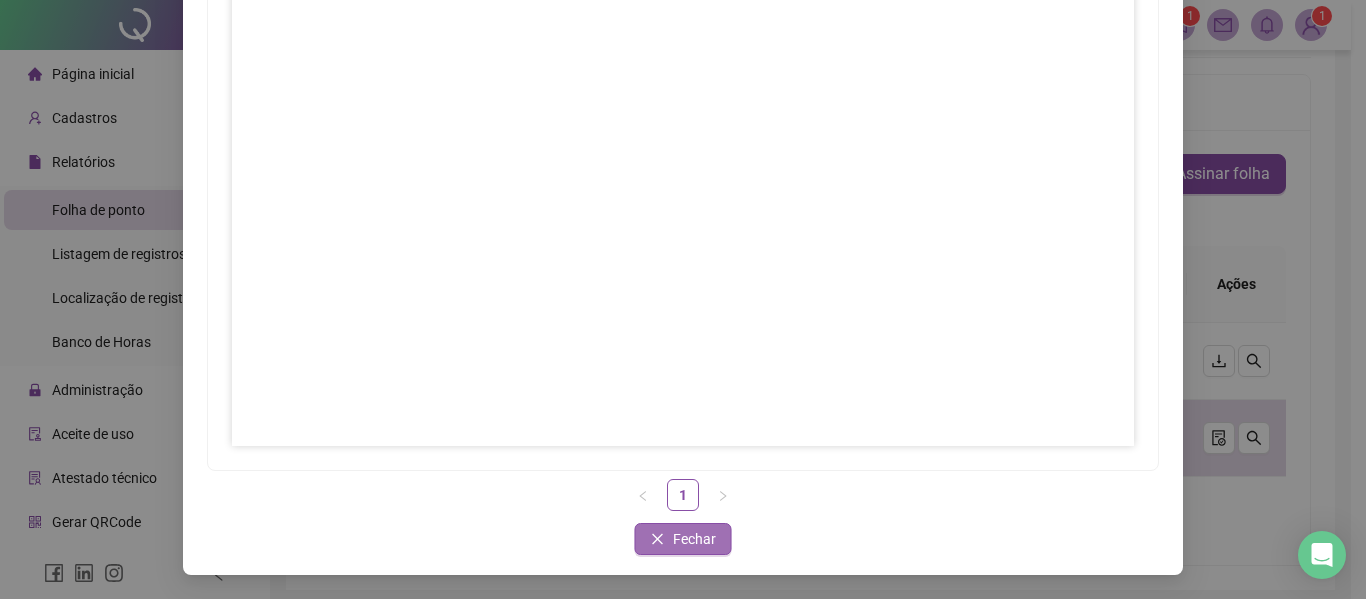 click 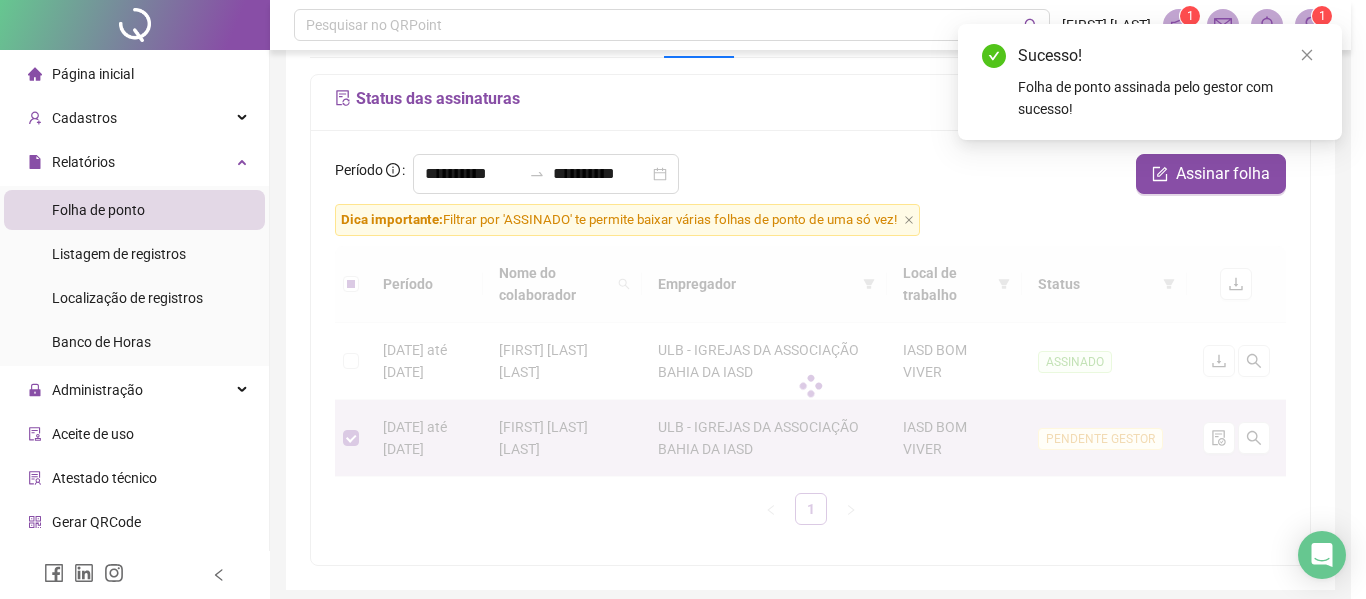 click on "Assinar folhas de ponto 1 Fechar Fechar" at bounding box center (683, 299) 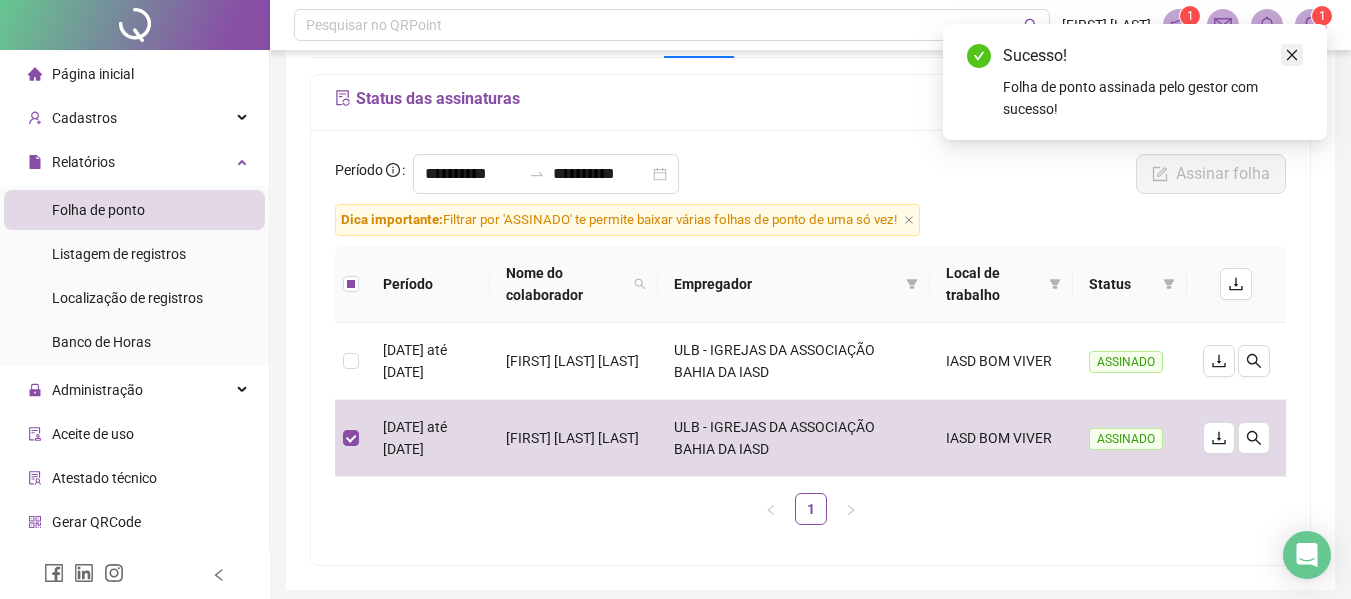 click 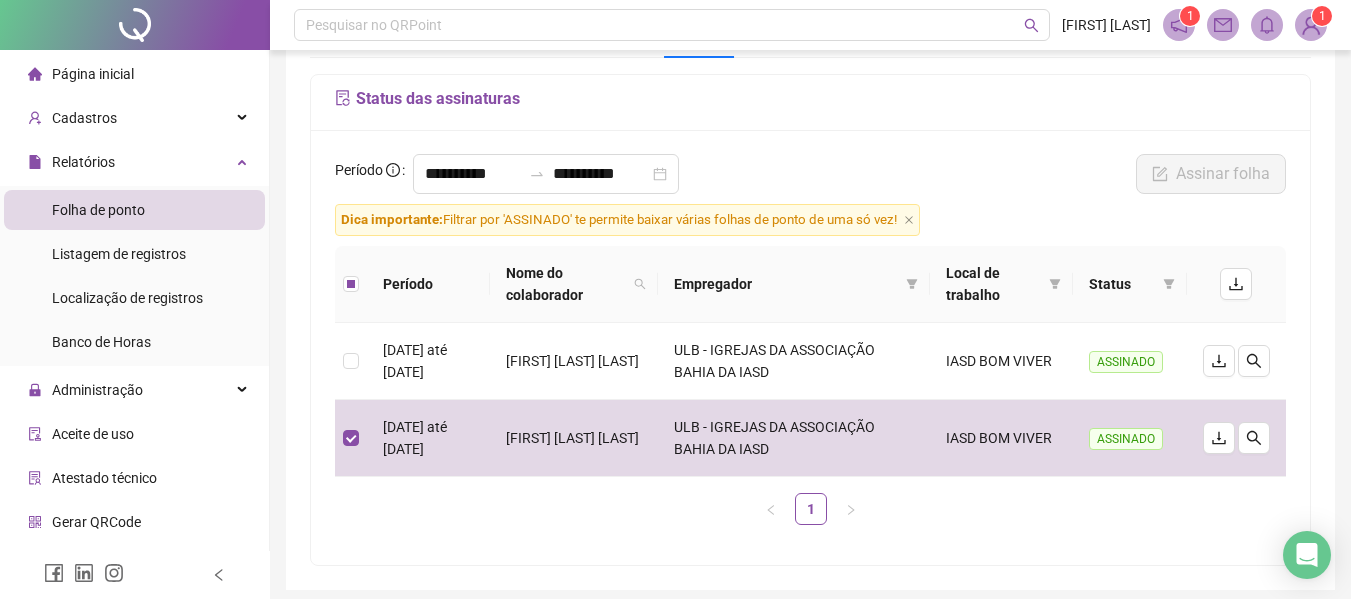 click at bounding box center [1311, 25] 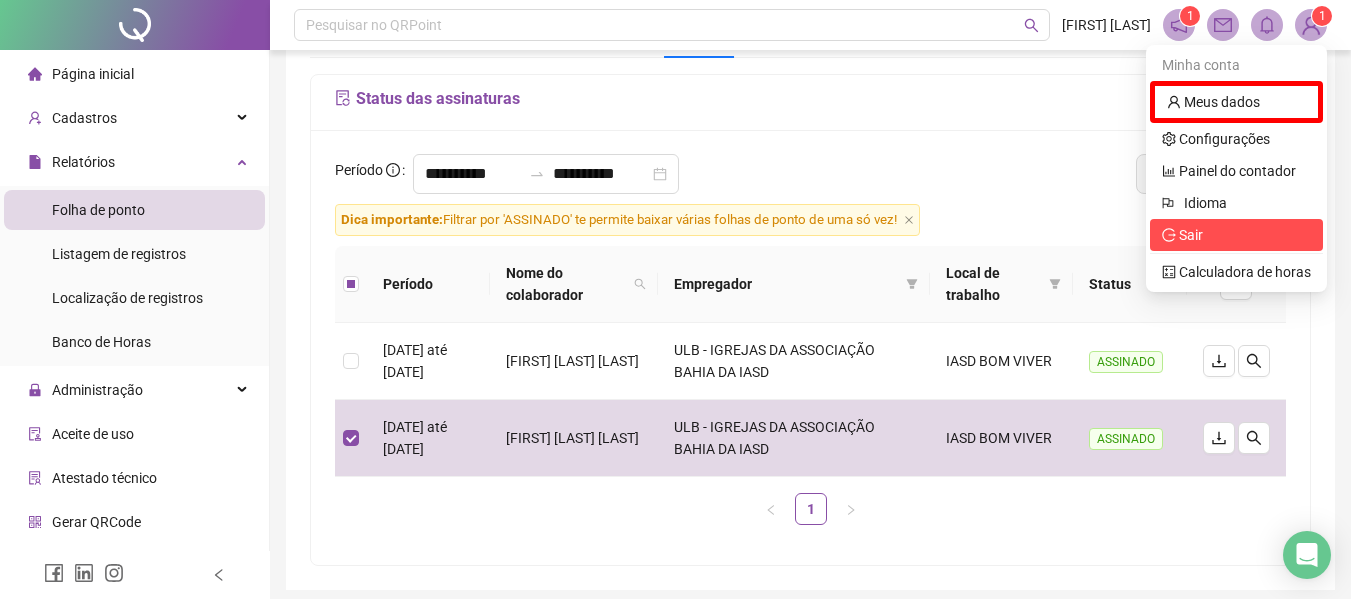 click on "Sair" at bounding box center (1182, 235) 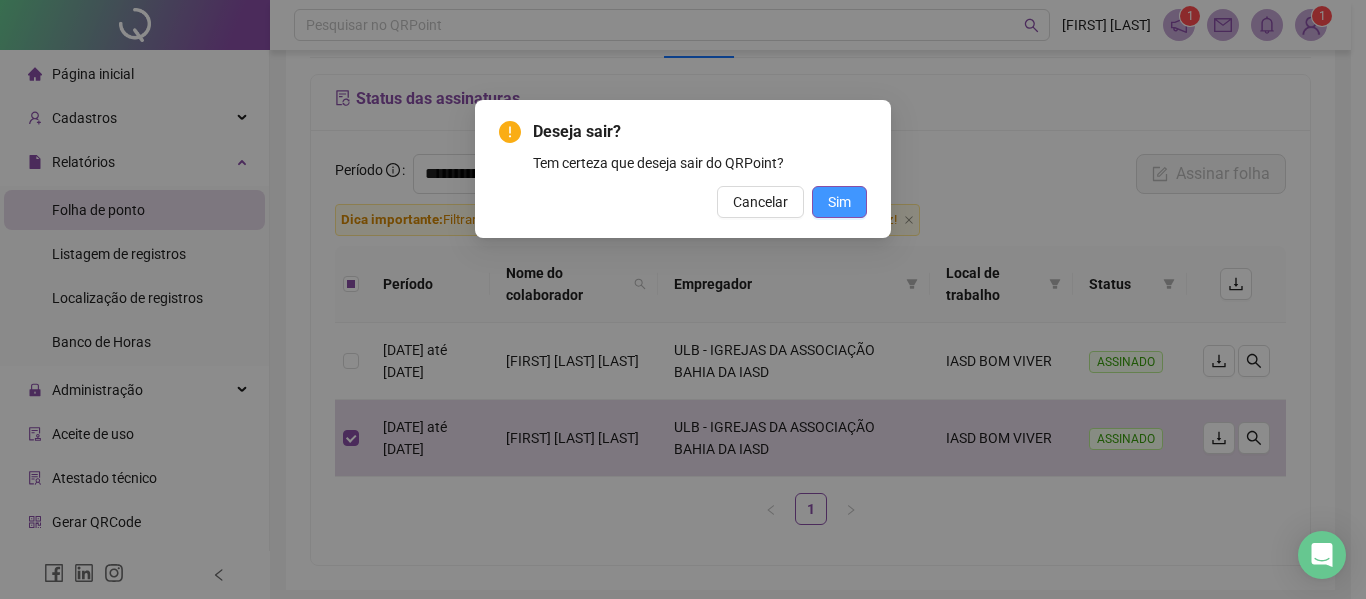 click on "Sim" at bounding box center (839, 202) 